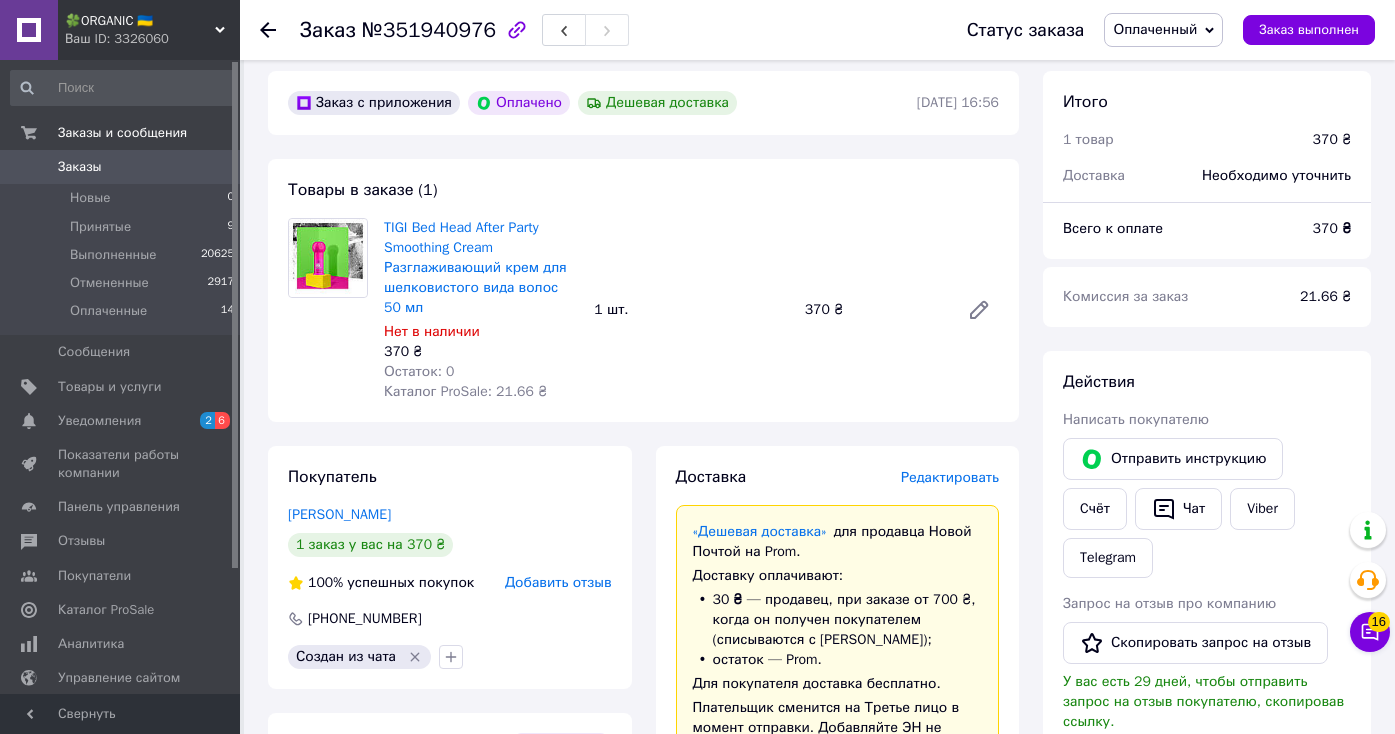 scroll, scrollTop: 711, scrollLeft: 0, axis: vertical 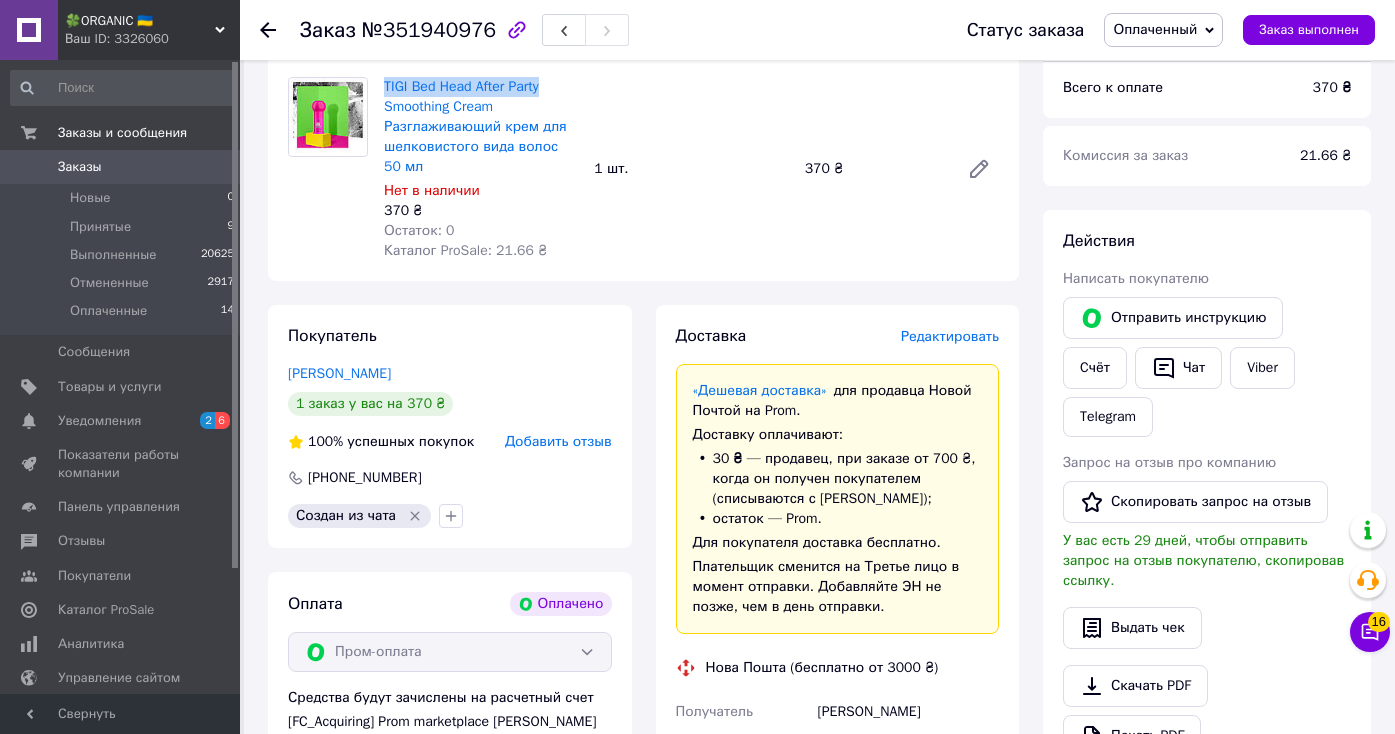 drag, startPoint x: 559, startPoint y: 87, endPoint x: 383, endPoint y: 81, distance: 176.10225 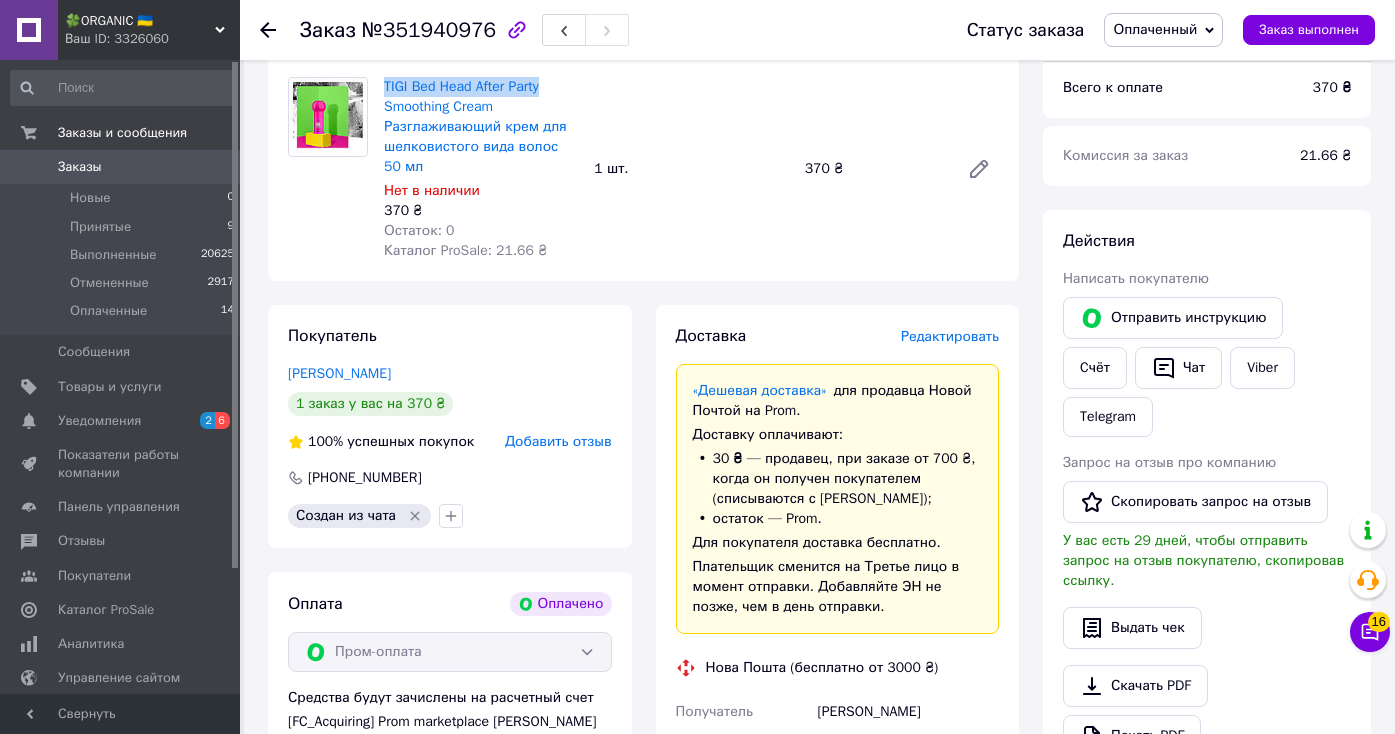 click on "TIGI Bed Head After Party Smoothing Cream Разглаживающий крем для шелковистого вида волос 50 мл Нет в наличии 370 ₴ Остаток: 0 Каталог ProSale: 21.66 ₴" at bounding box center (481, 169) 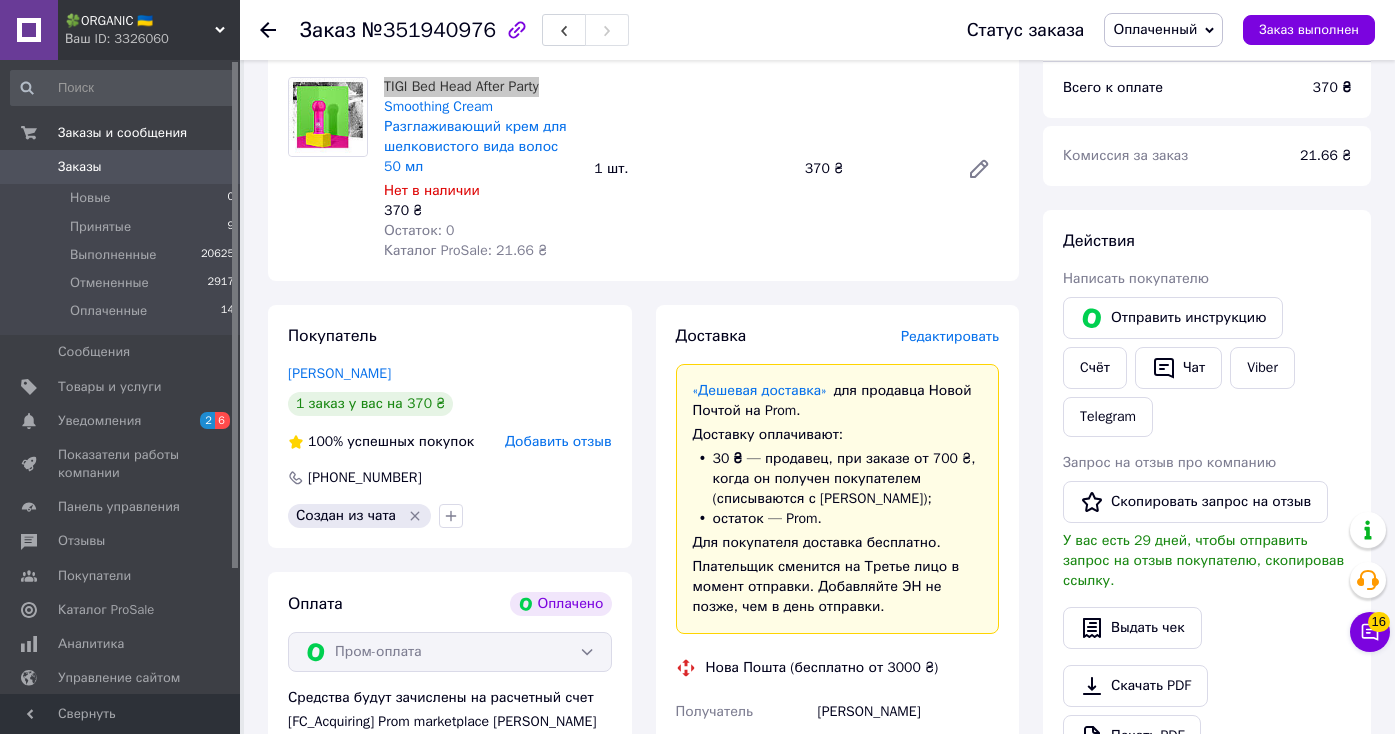 scroll, scrollTop: 0, scrollLeft: 0, axis: both 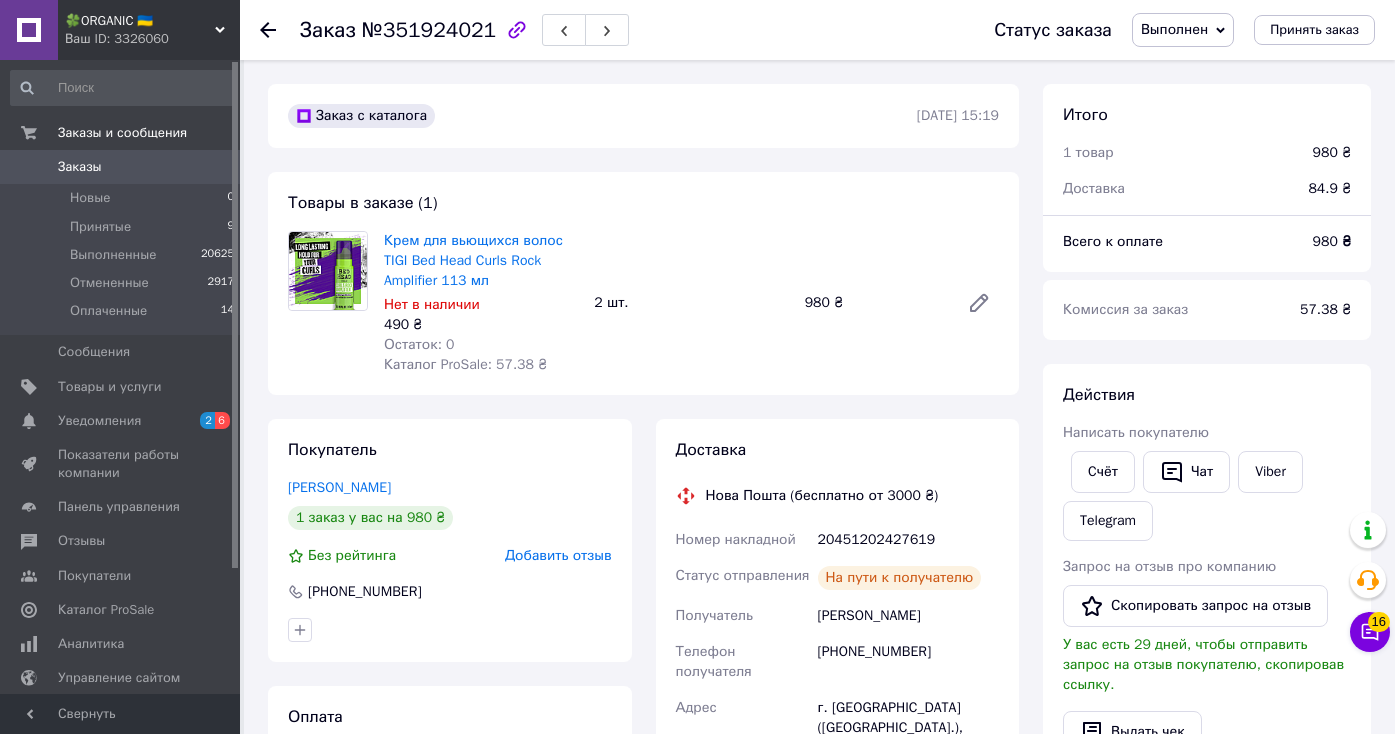 drag, startPoint x: 448, startPoint y: 282, endPoint x: 382, endPoint y: 255, distance: 71.30919 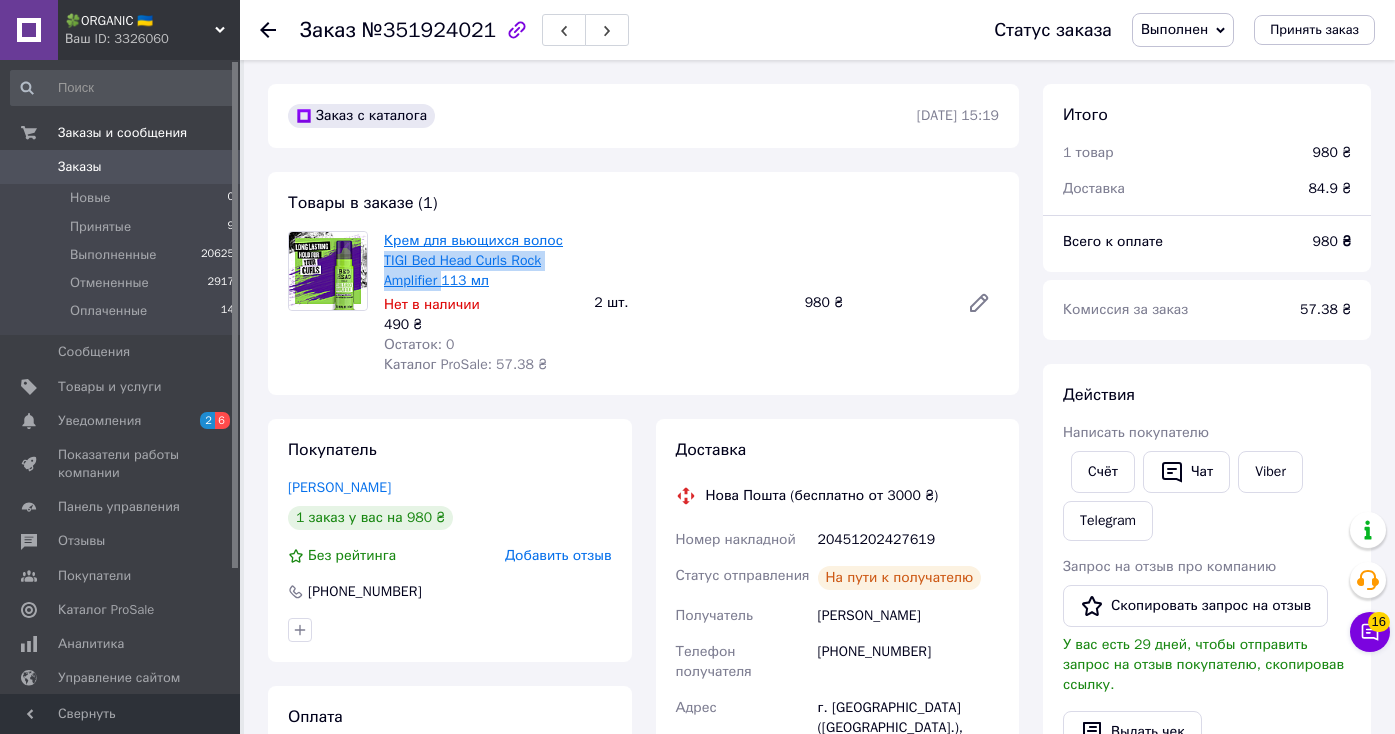 drag, startPoint x: 382, startPoint y: 255, endPoint x: 444, endPoint y: 287, distance: 69.77106 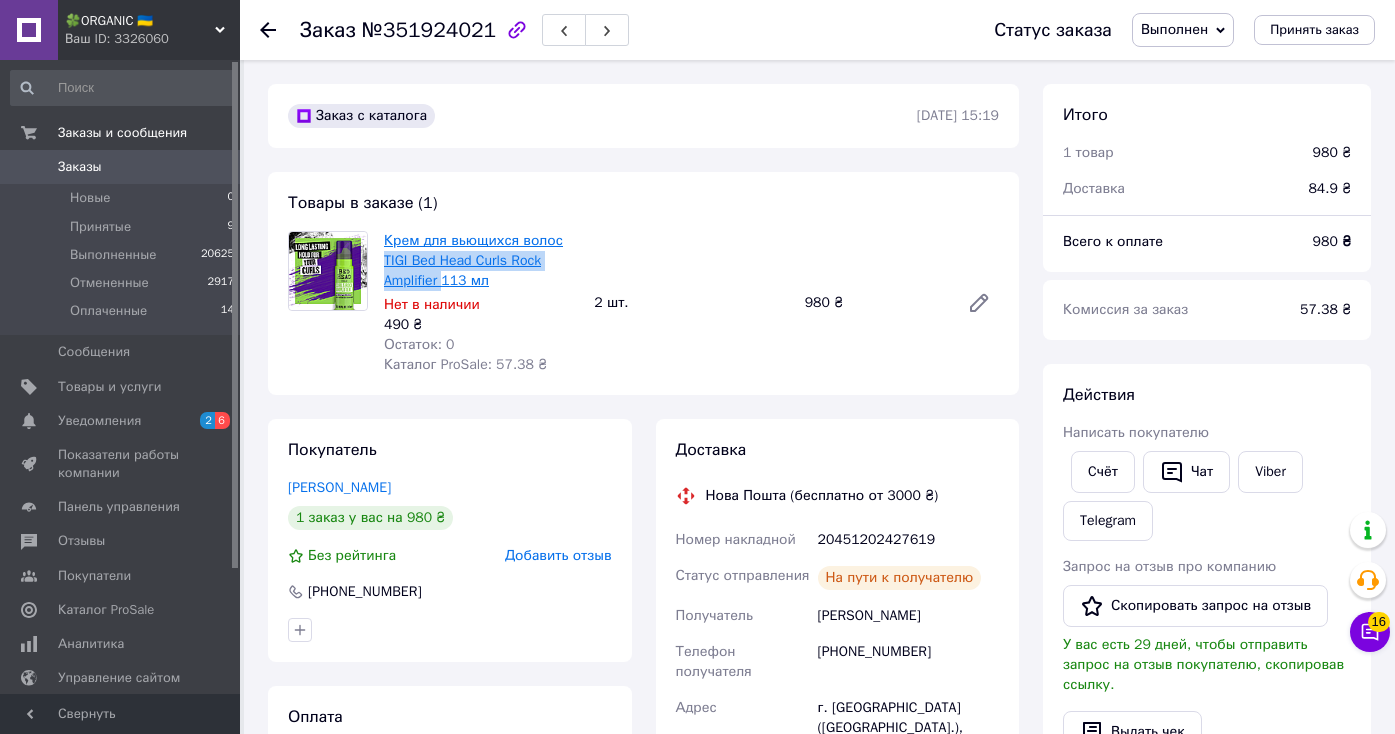 click on "Крем для вьющихся волос TIGI Bed Head Curls Rock Amplifier 113 мл Нет в наличии 490 ₴ Остаток: 0 Каталог ProSale: 57.38 ₴" at bounding box center (481, 303) 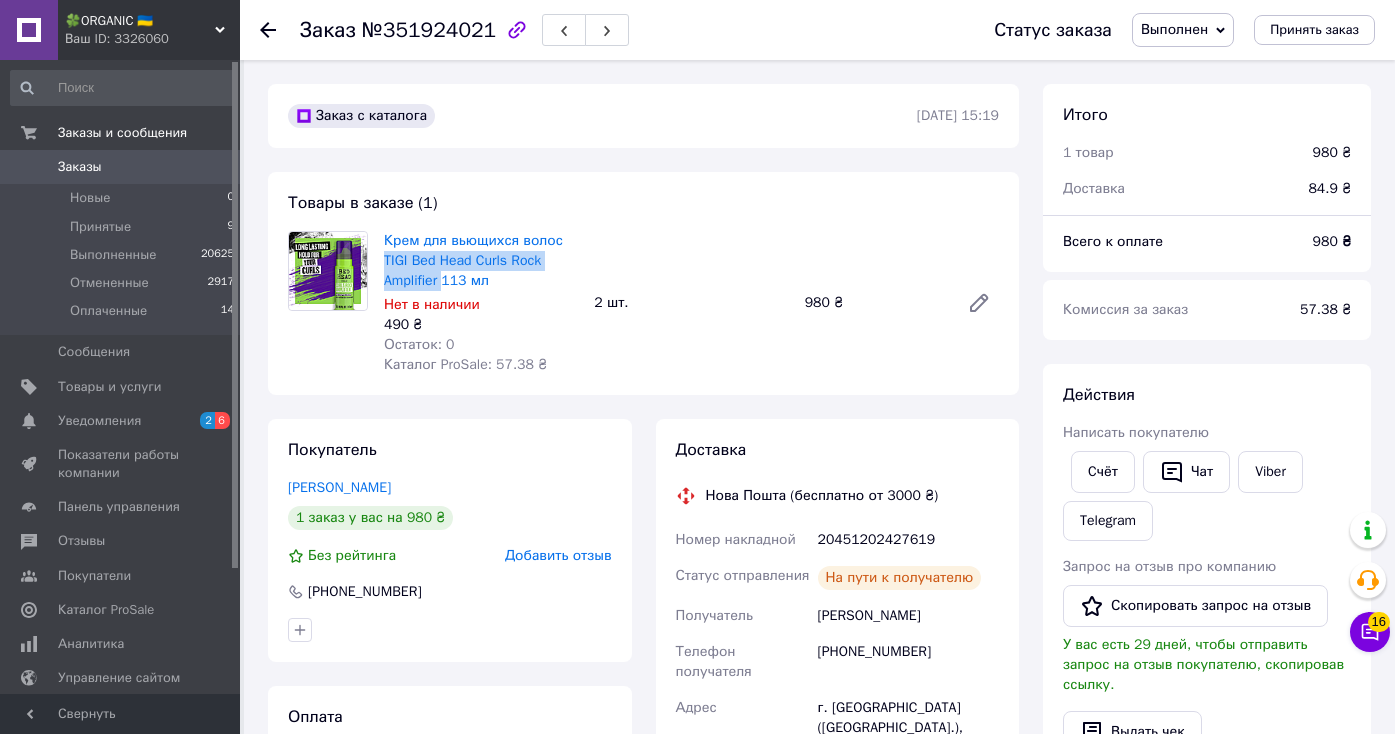copy on "TIGI Bed Head Curls Rock Amplifier" 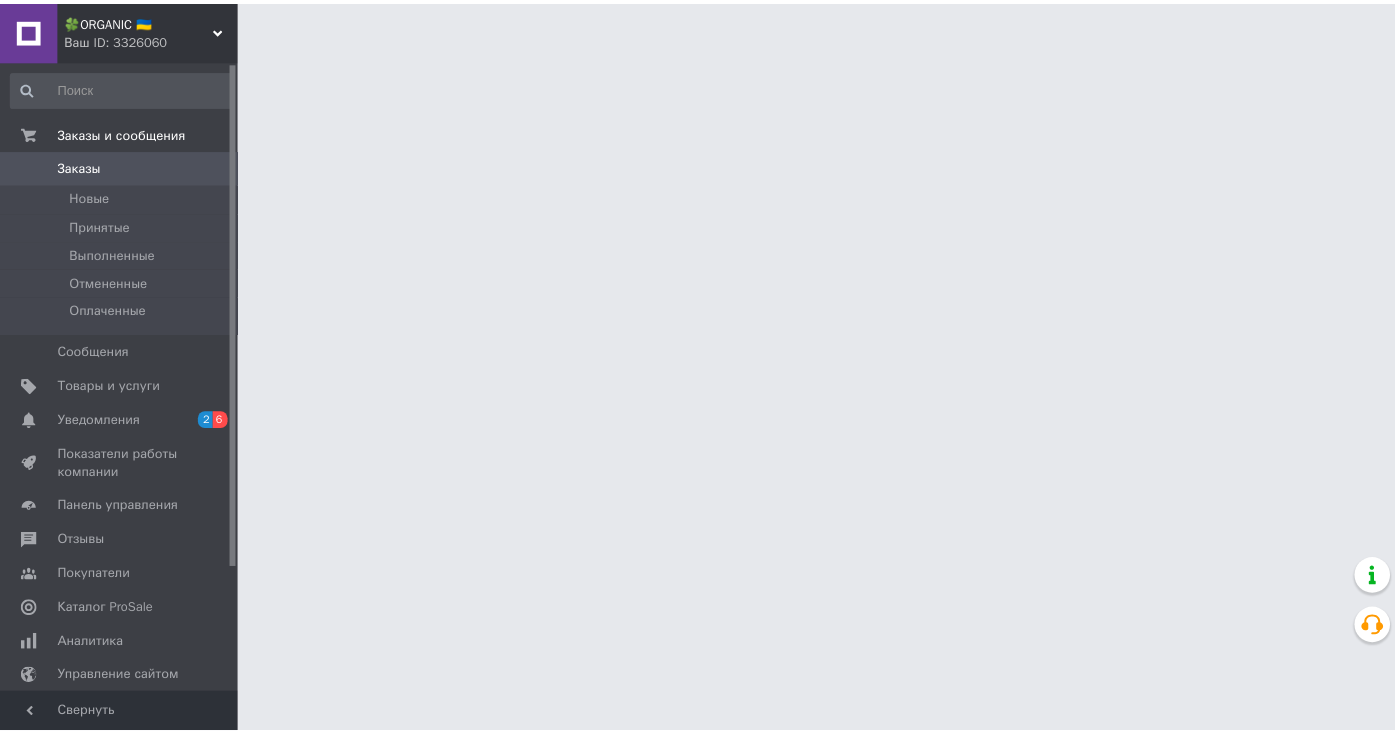 scroll, scrollTop: 0, scrollLeft: 0, axis: both 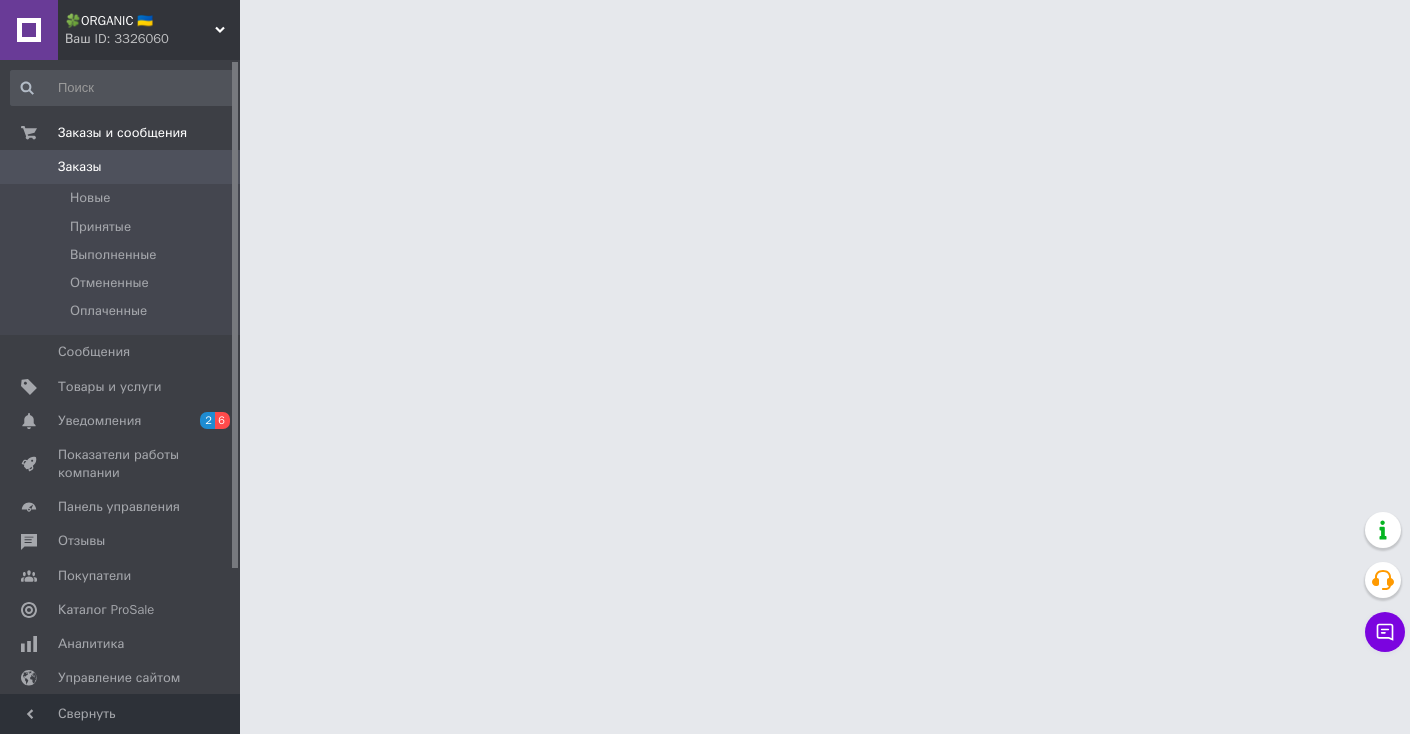 click 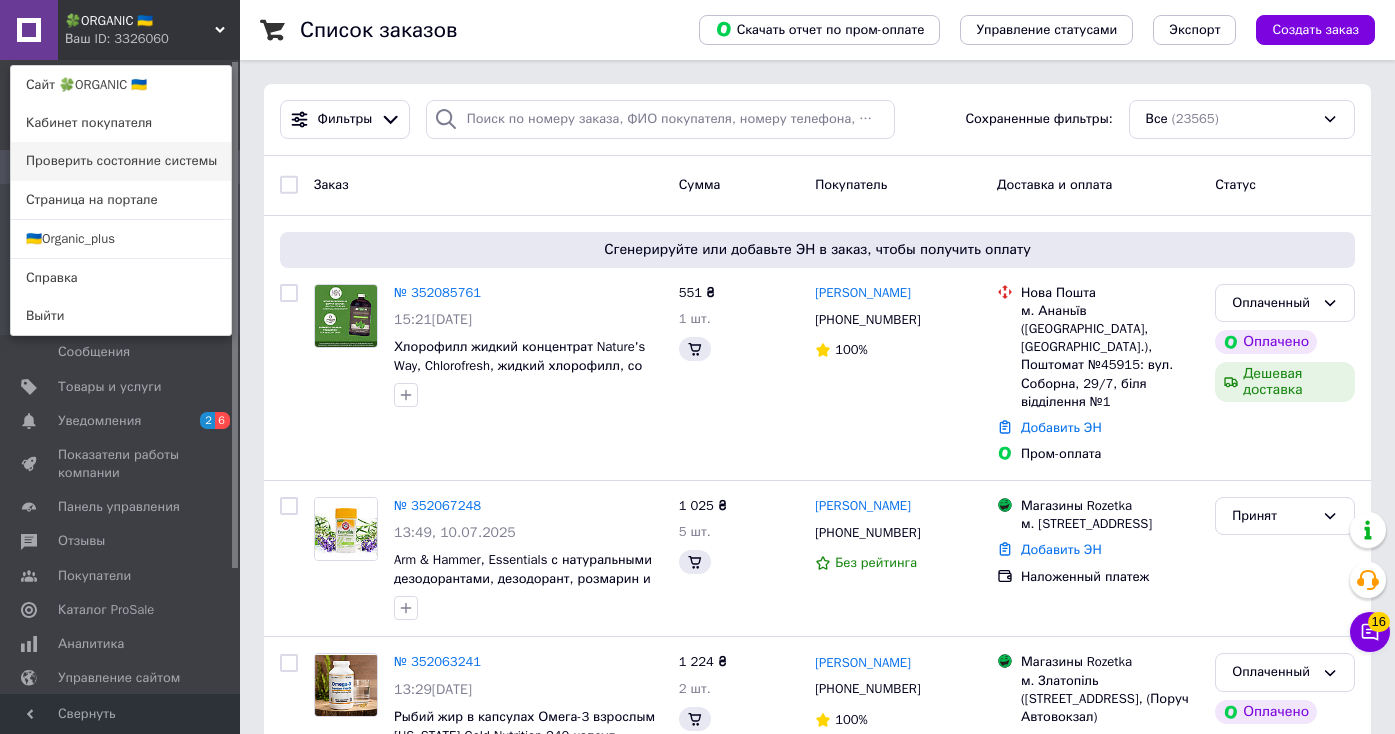 click on "🇺🇦Organic_plus" at bounding box center (121, 239) 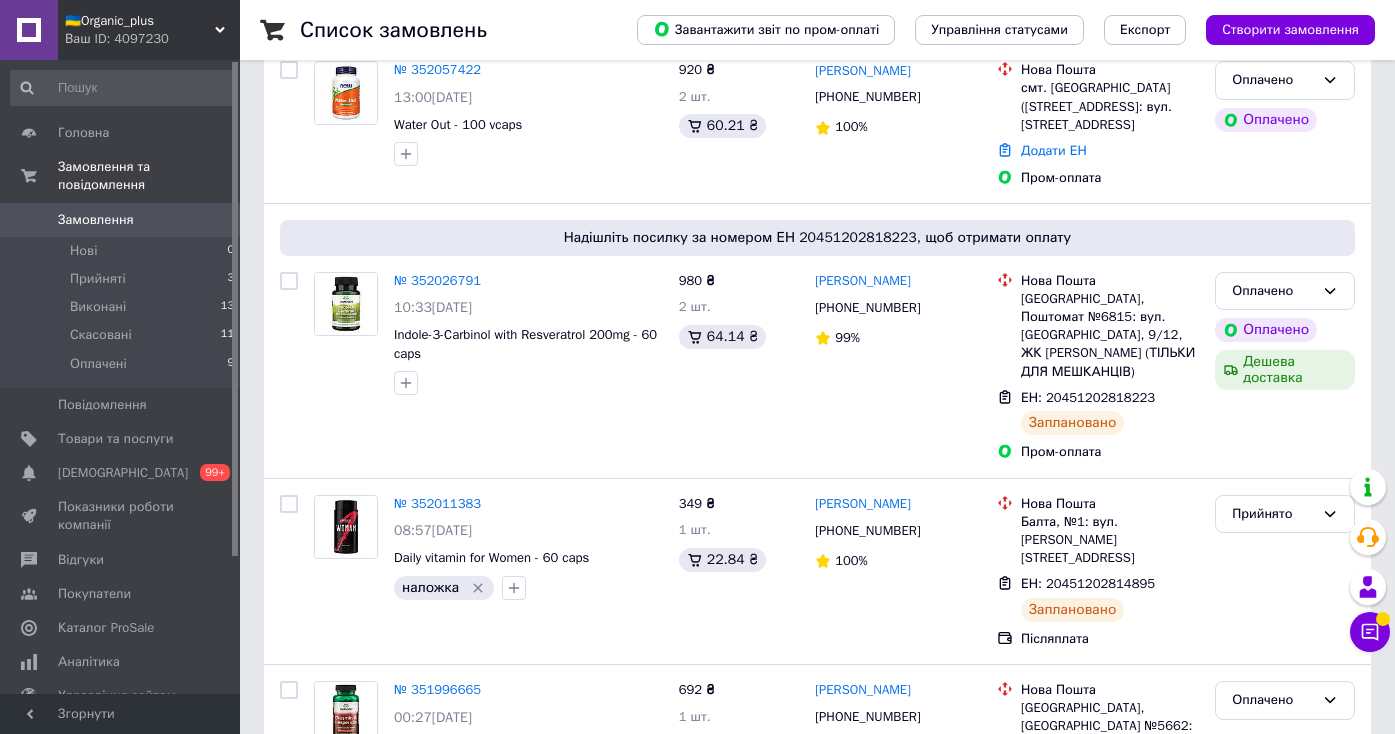 scroll, scrollTop: 724, scrollLeft: 0, axis: vertical 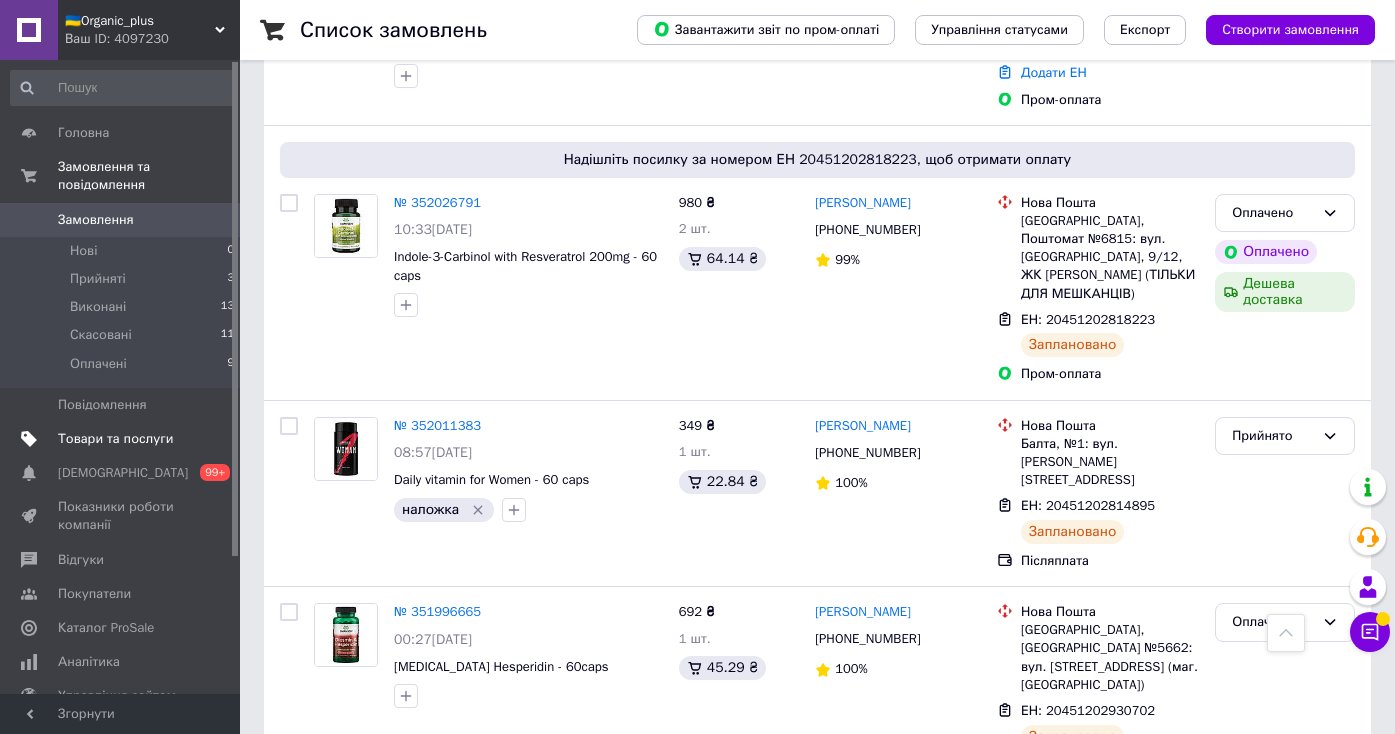 click on "Товари та послуги" at bounding box center (115, 439) 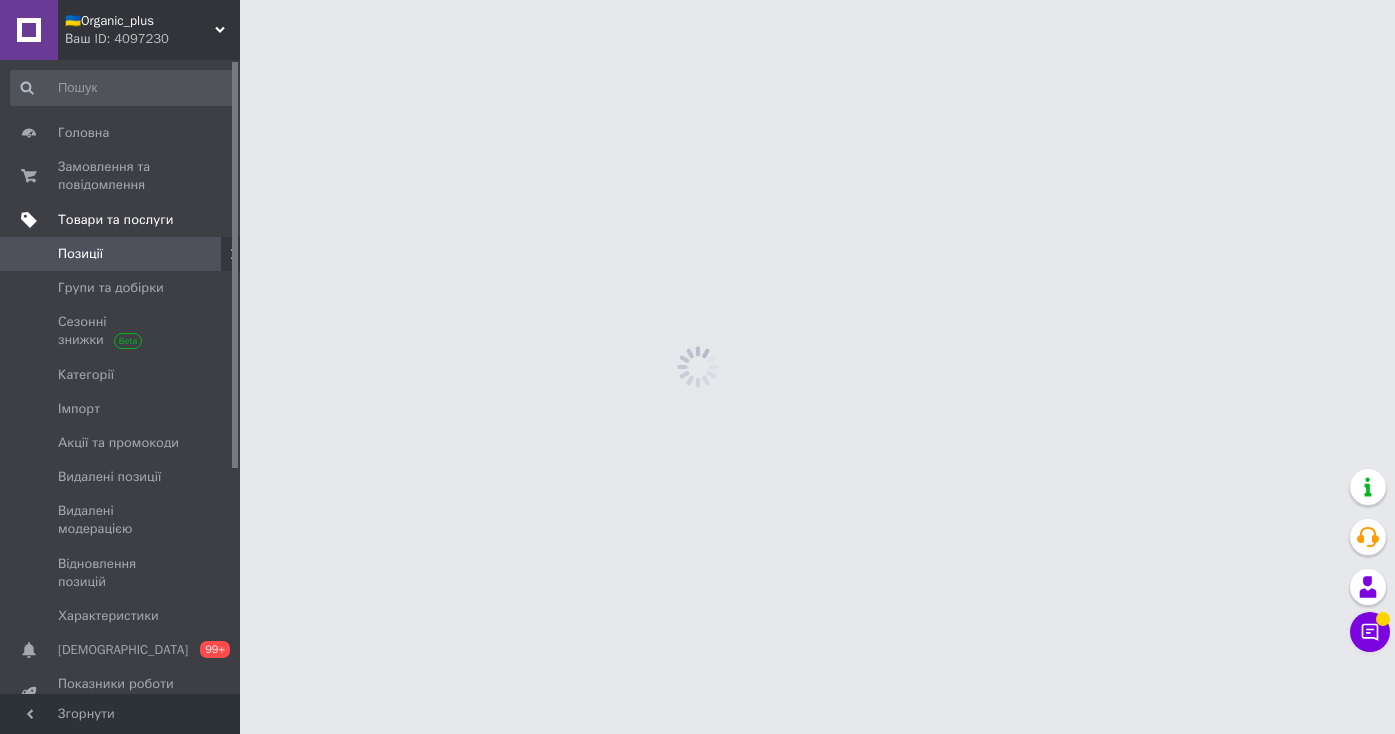 scroll, scrollTop: 0, scrollLeft: 0, axis: both 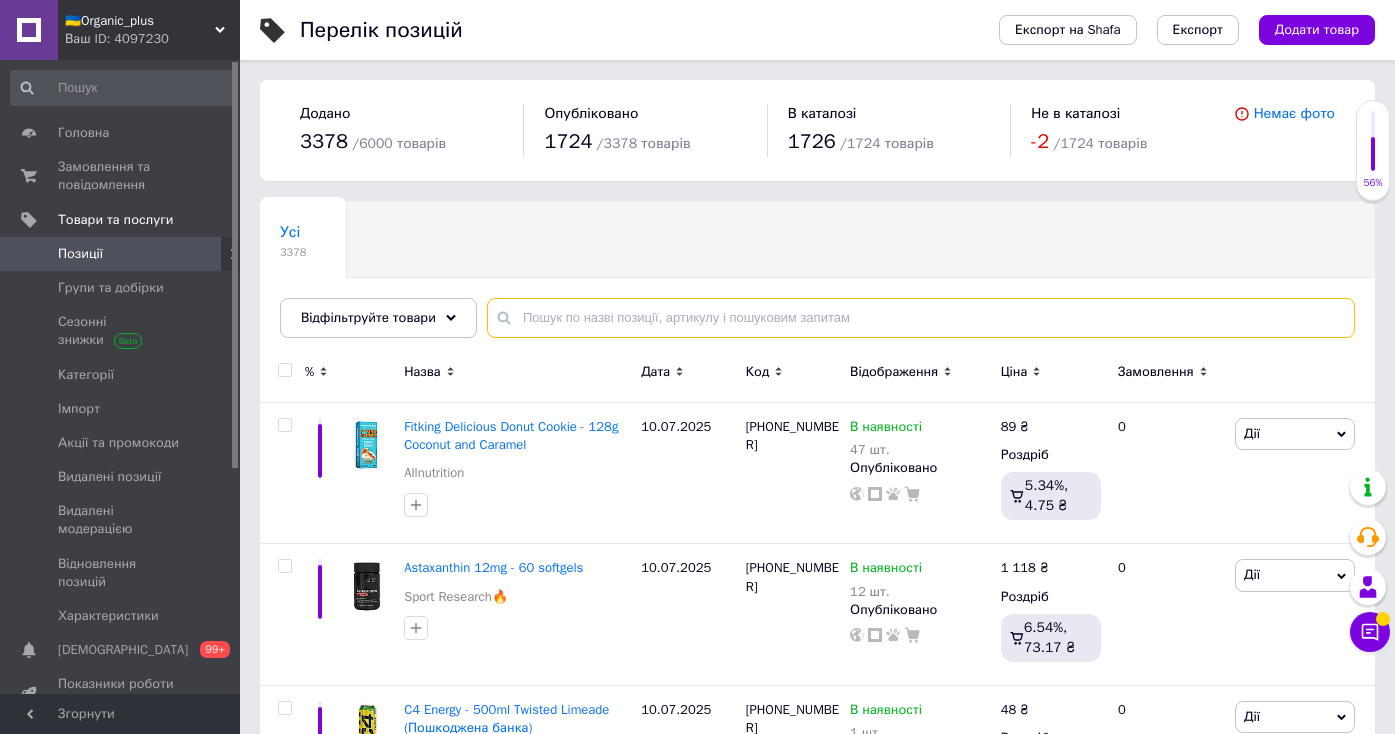click at bounding box center (921, 318) 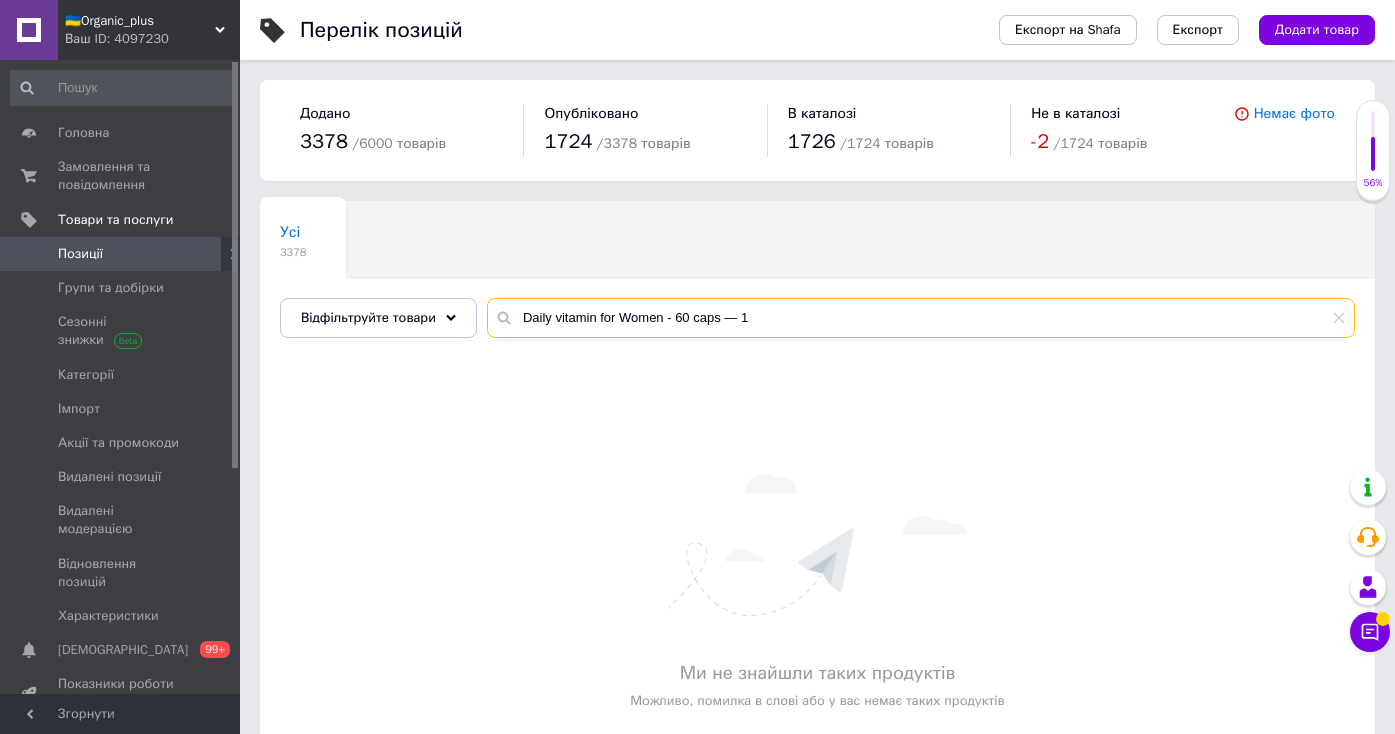 drag, startPoint x: 693, startPoint y: 319, endPoint x: 845, endPoint y: 320, distance: 152.0033 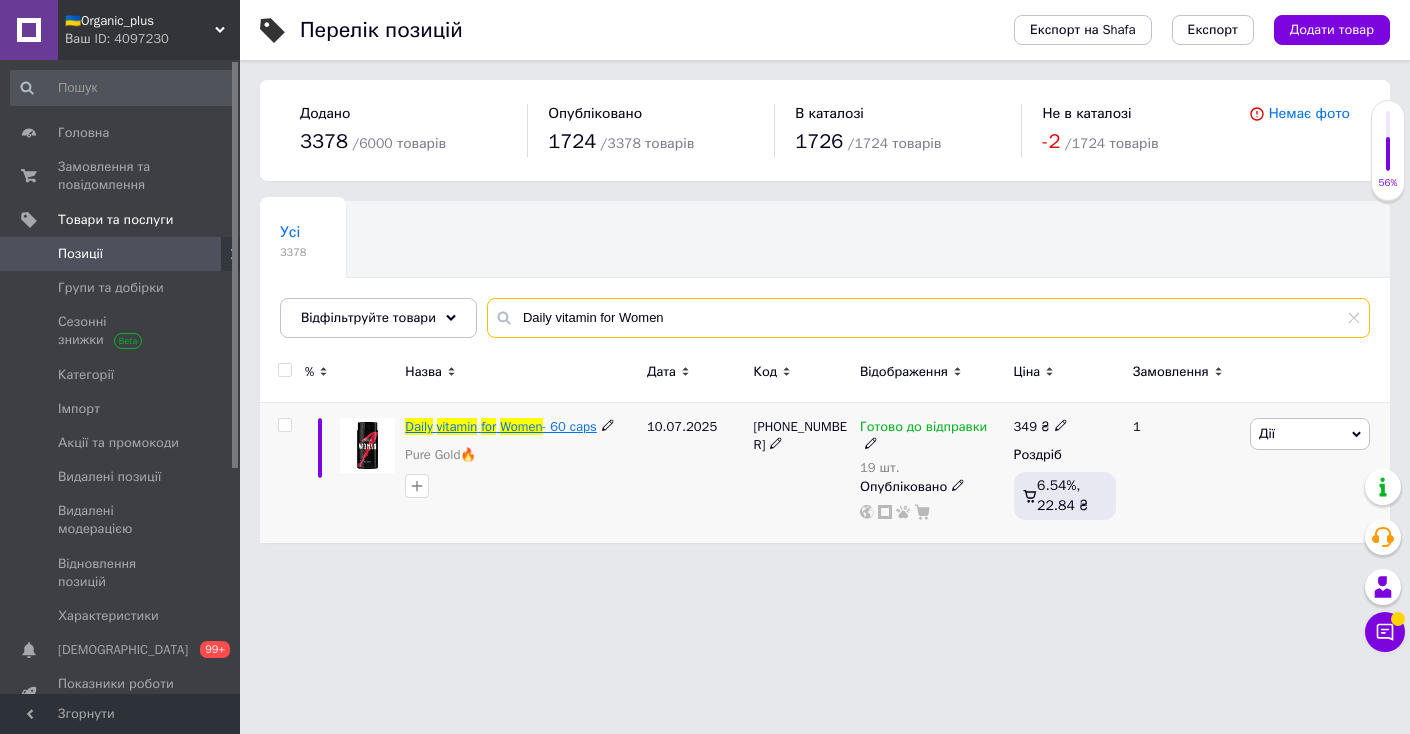 type on "Daily vitamin for Women" 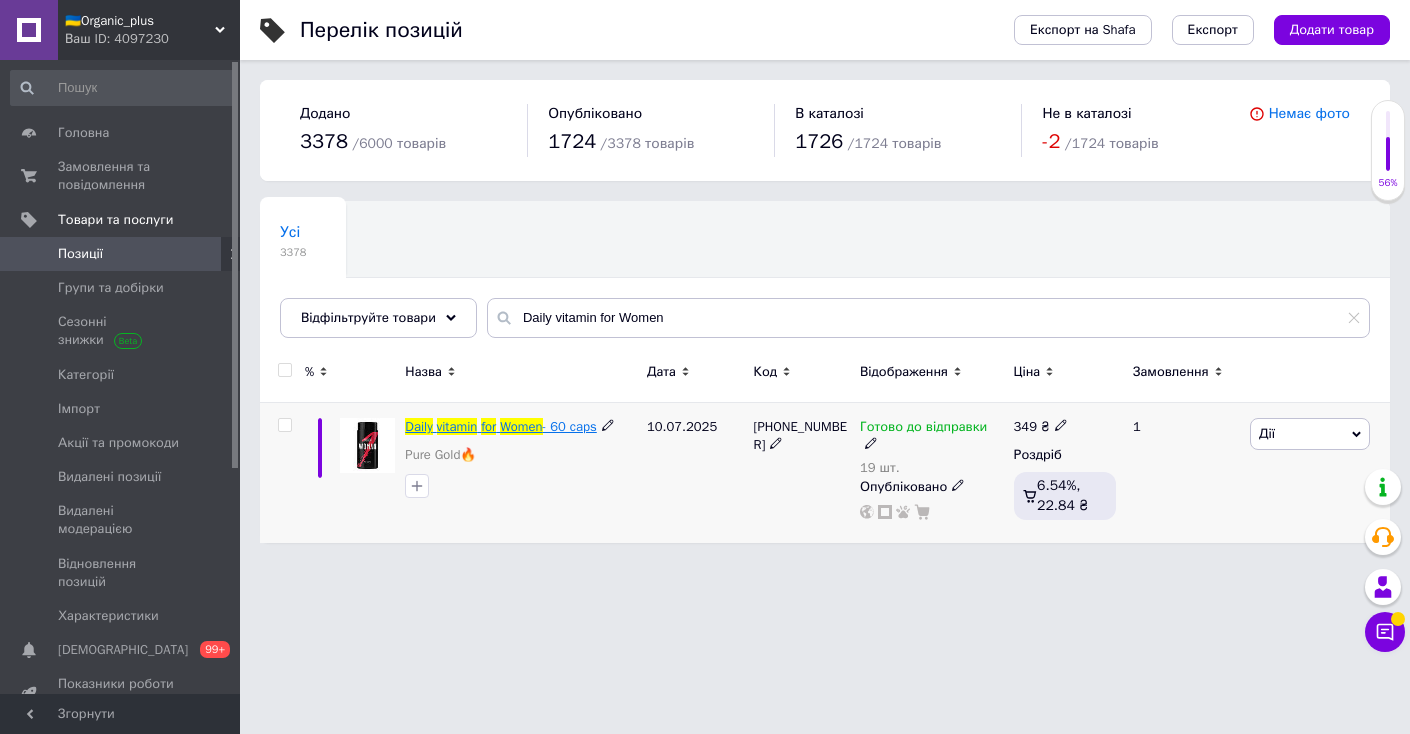 click on "- 60 caps" at bounding box center [570, 426] 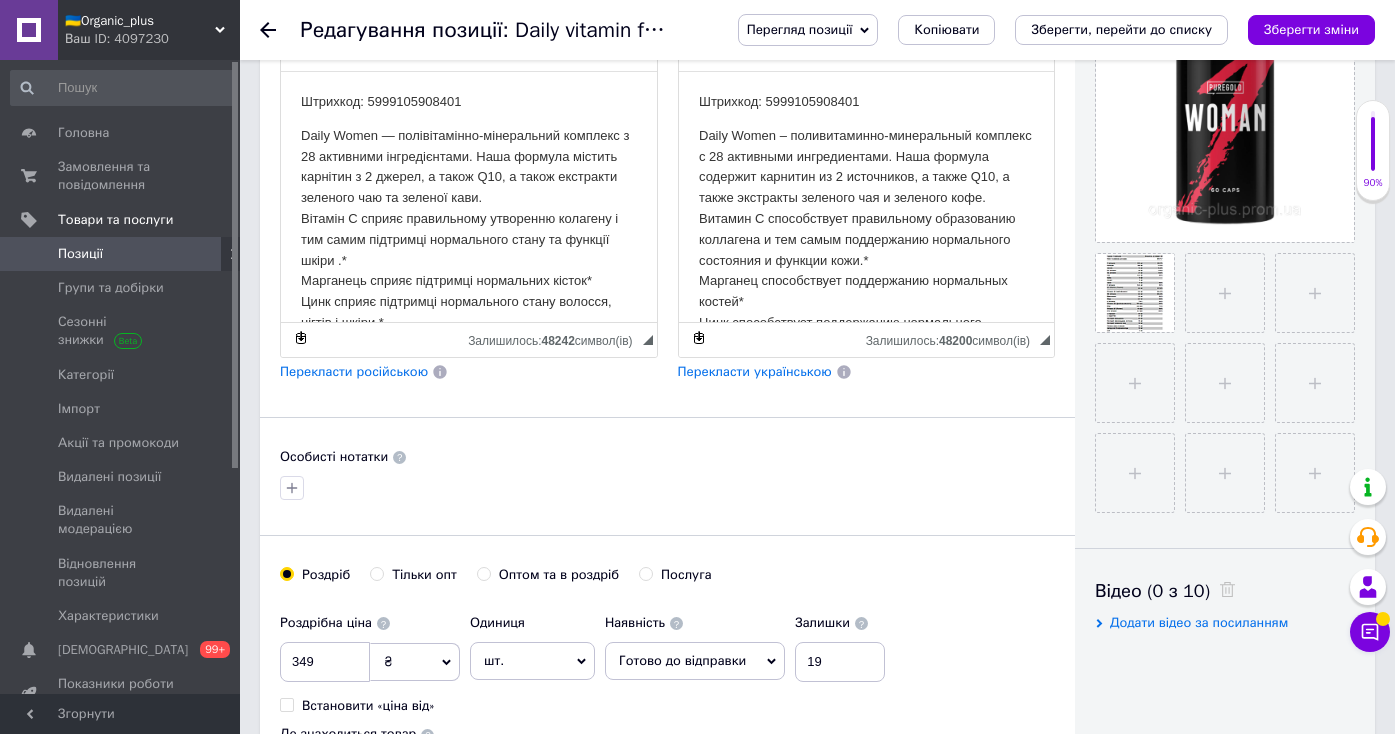 scroll, scrollTop: 592, scrollLeft: 0, axis: vertical 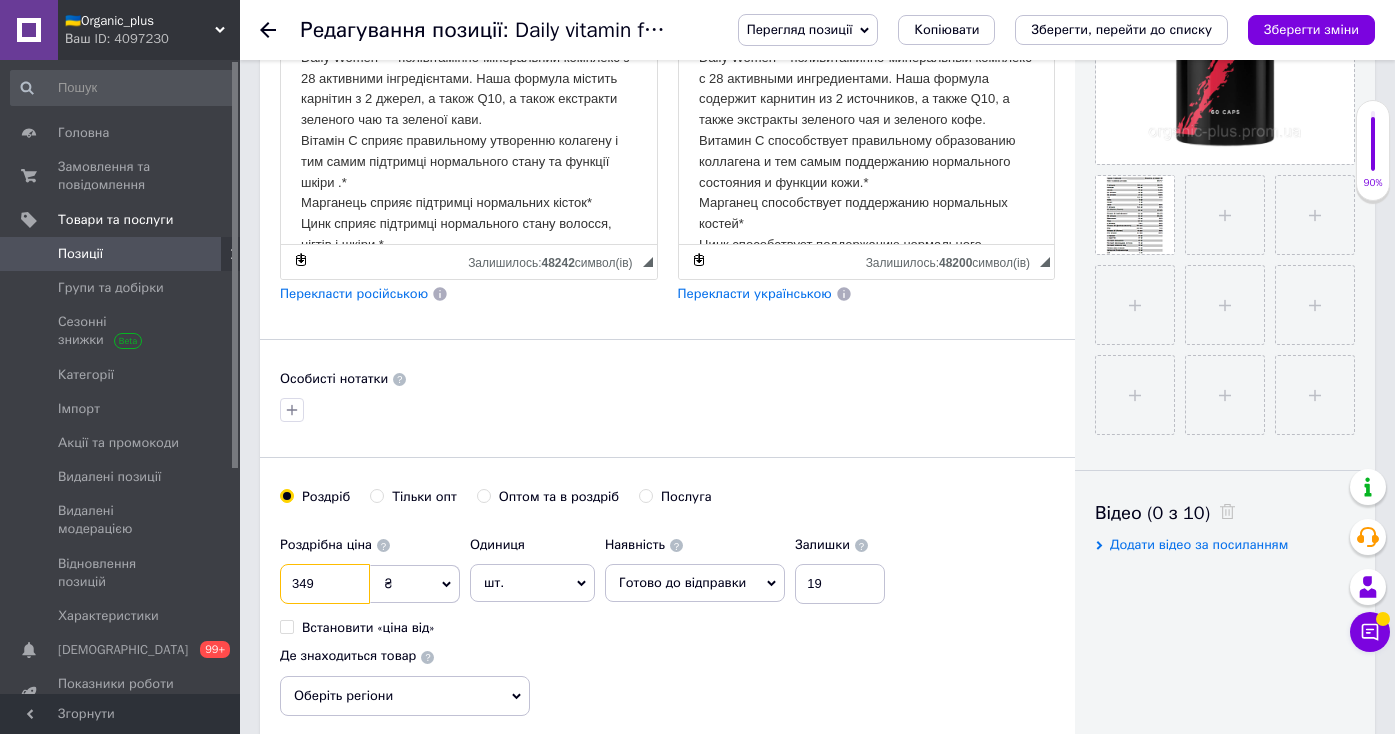 drag, startPoint x: 339, startPoint y: 584, endPoint x: 262, endPoint y: 571, distance: 78.08969 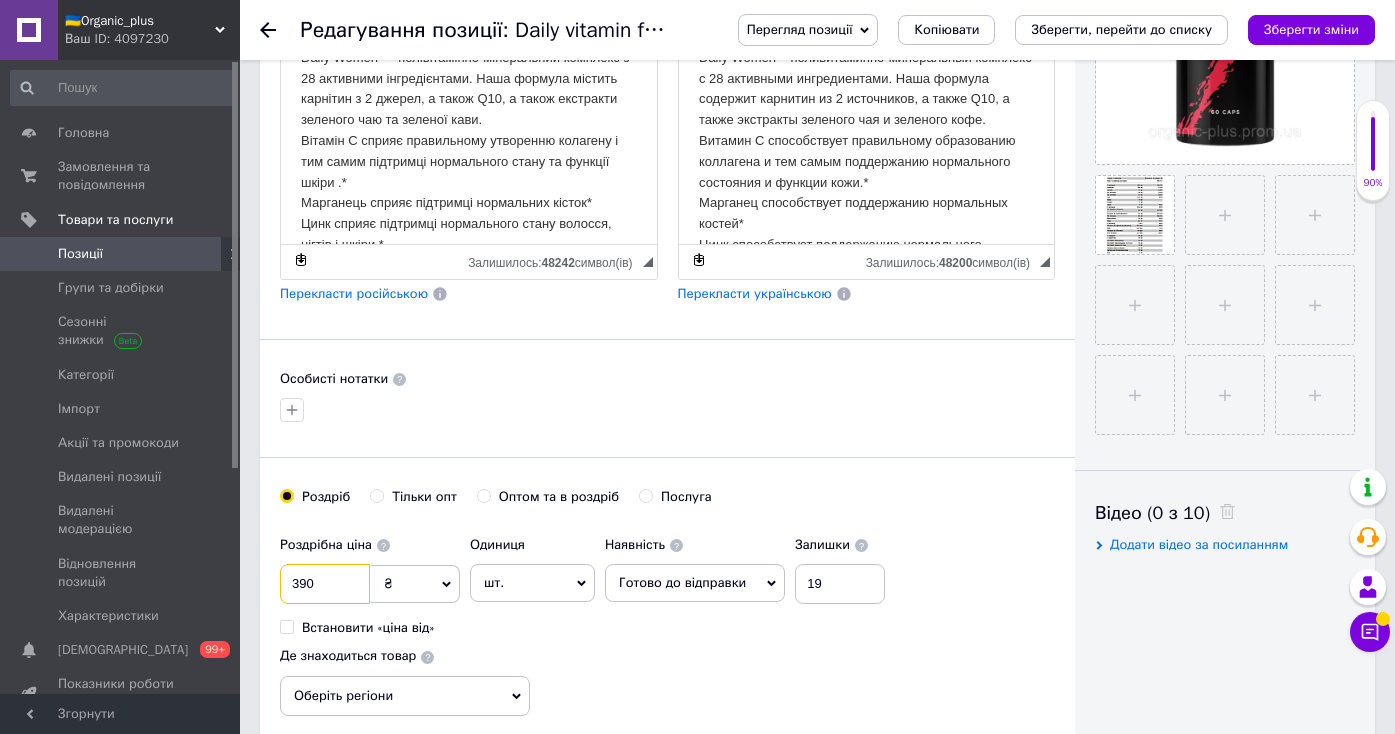 scroll, scrollTop: 882, scrollLeft: 0, axis: vertical 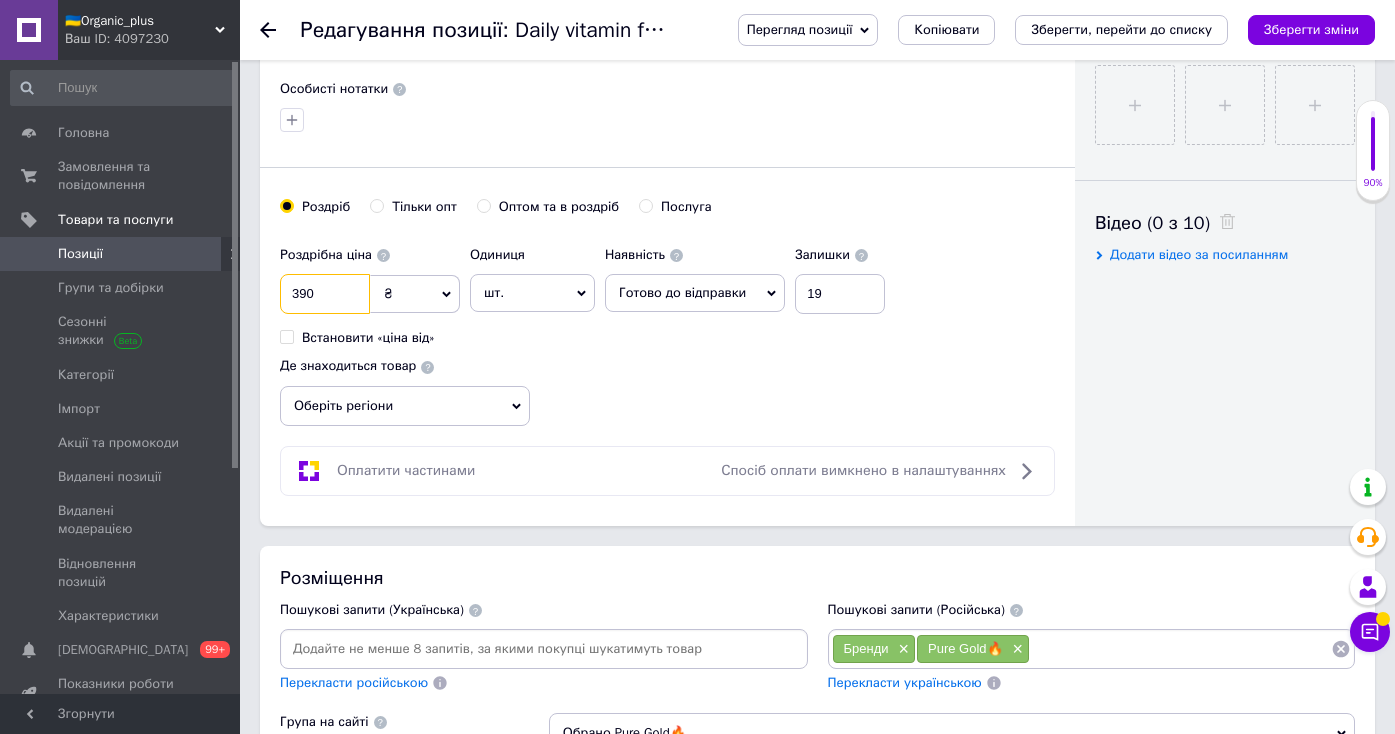 type on "390" 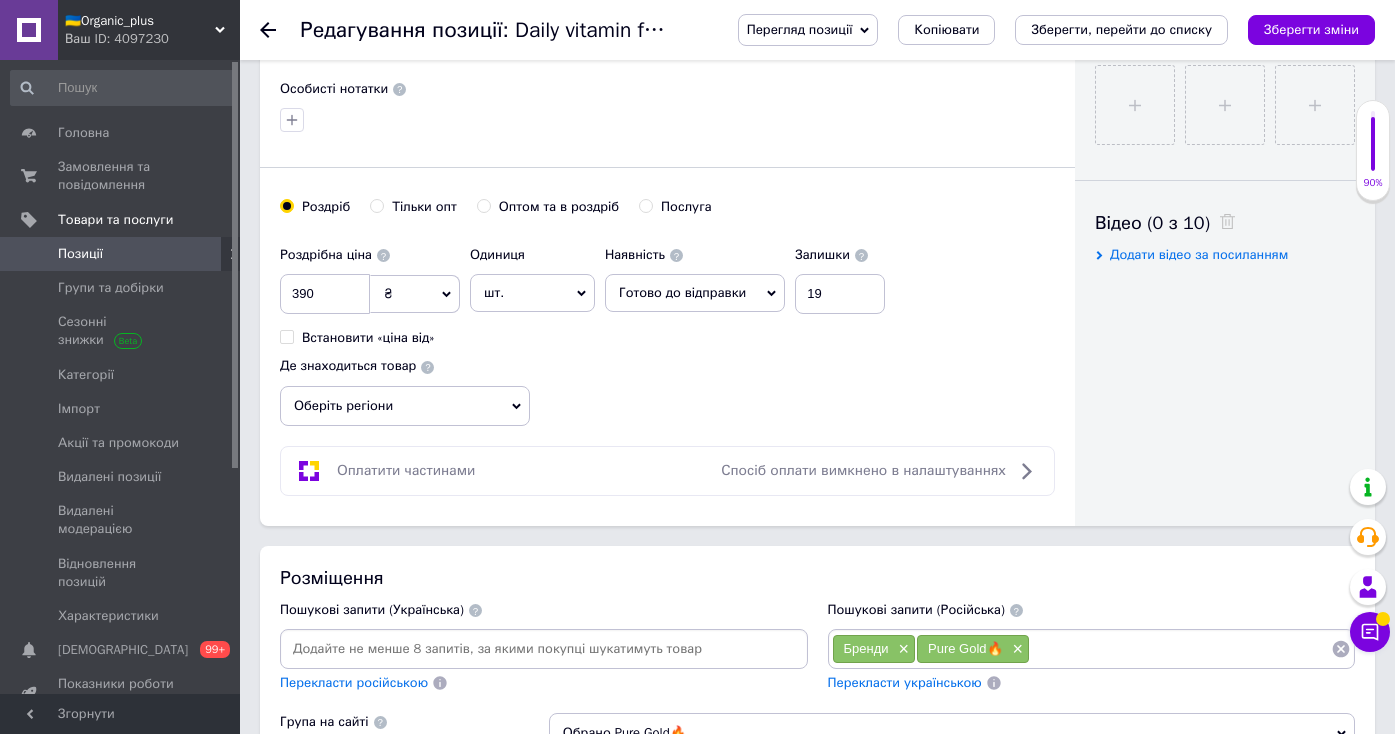 click on "Оберіть регіони" at bounding box center (405, 406) 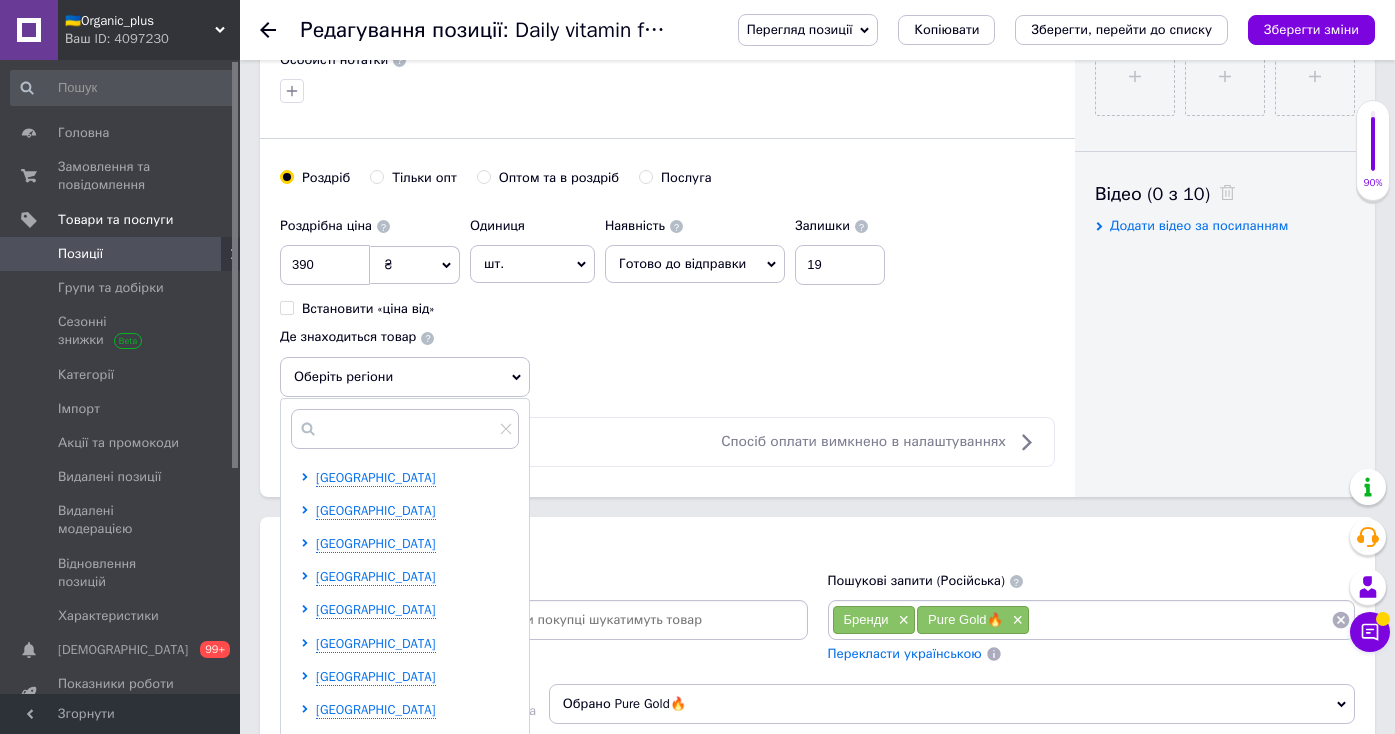 scroll, scrollTop: 1030, scrollLeft: 0, axis: vertical 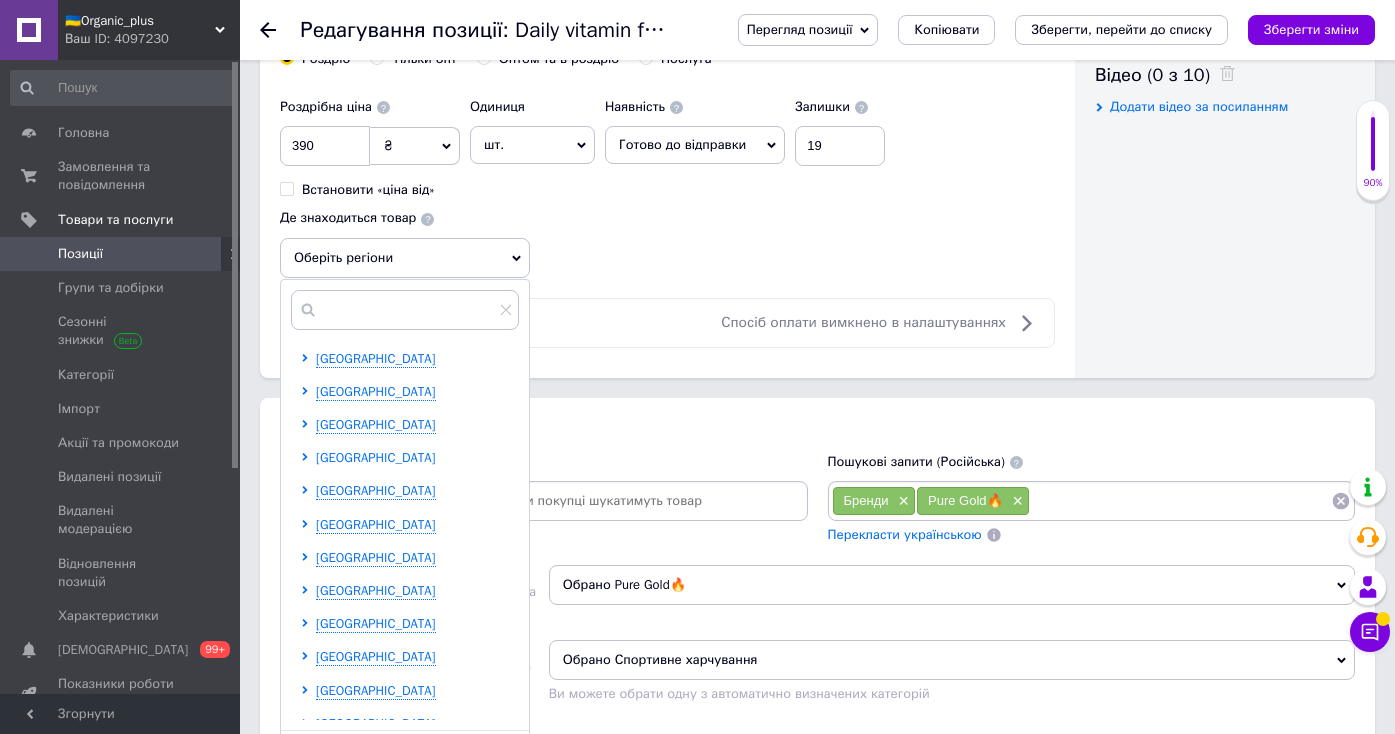click on "Дніпропетровська область" at bounding box center [376, 457] 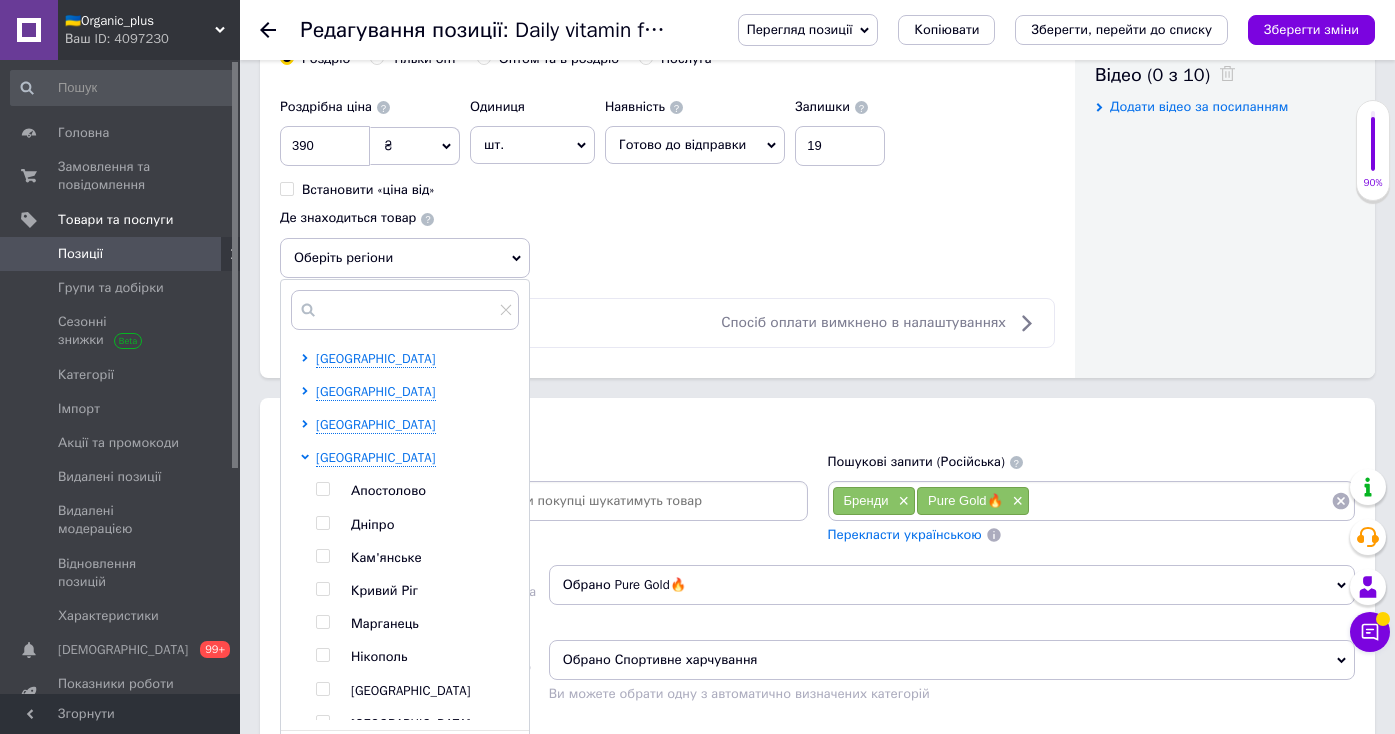 click on "Дніпро" at bounding box center (372, 524) 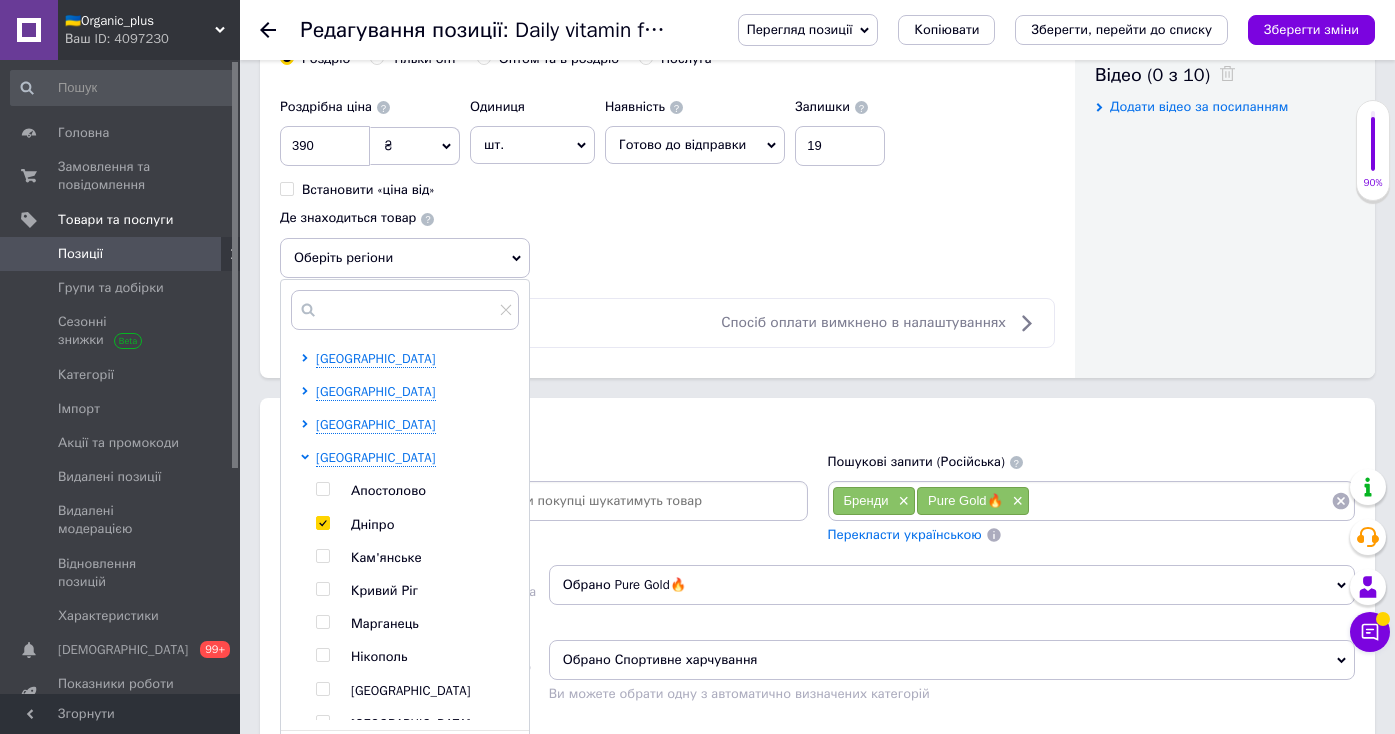 checkbox on "true" 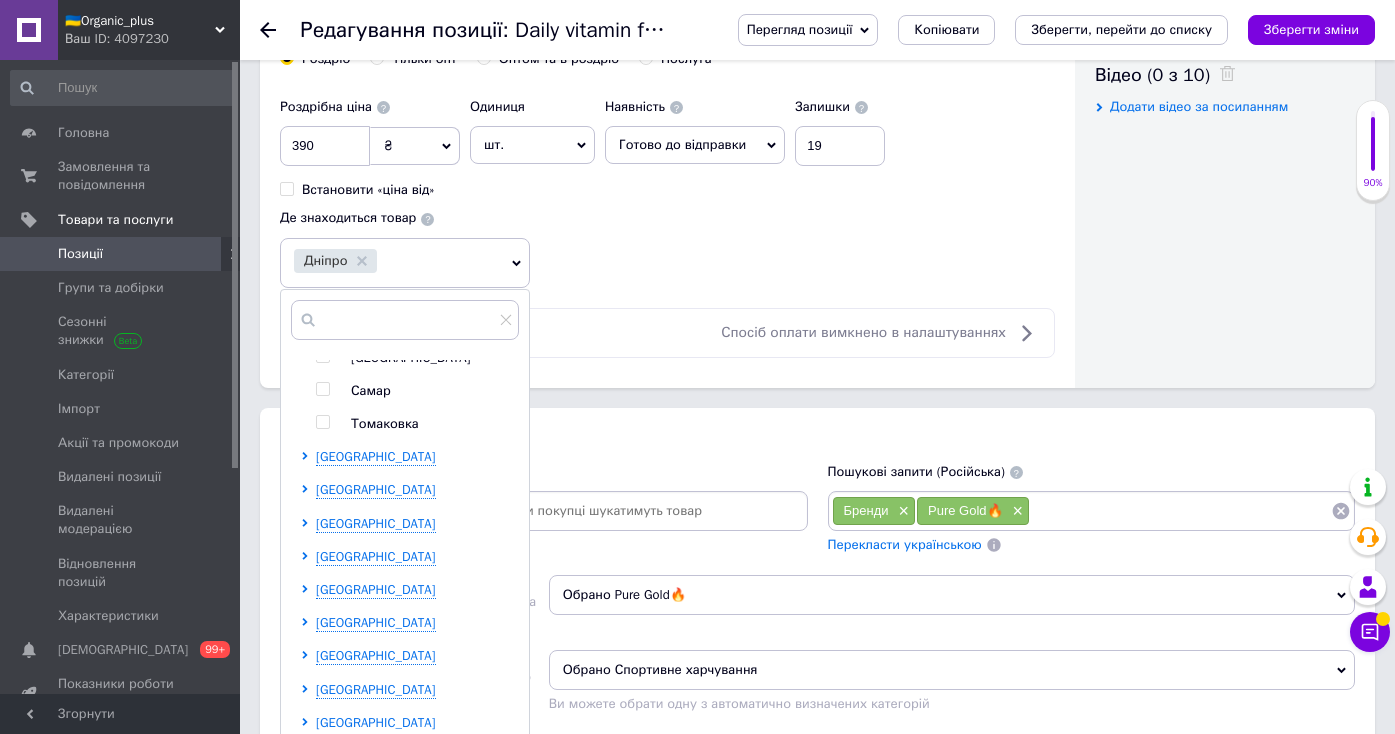 scroll, scrollTop: 380, scrollLeft: 0, axis: vertical 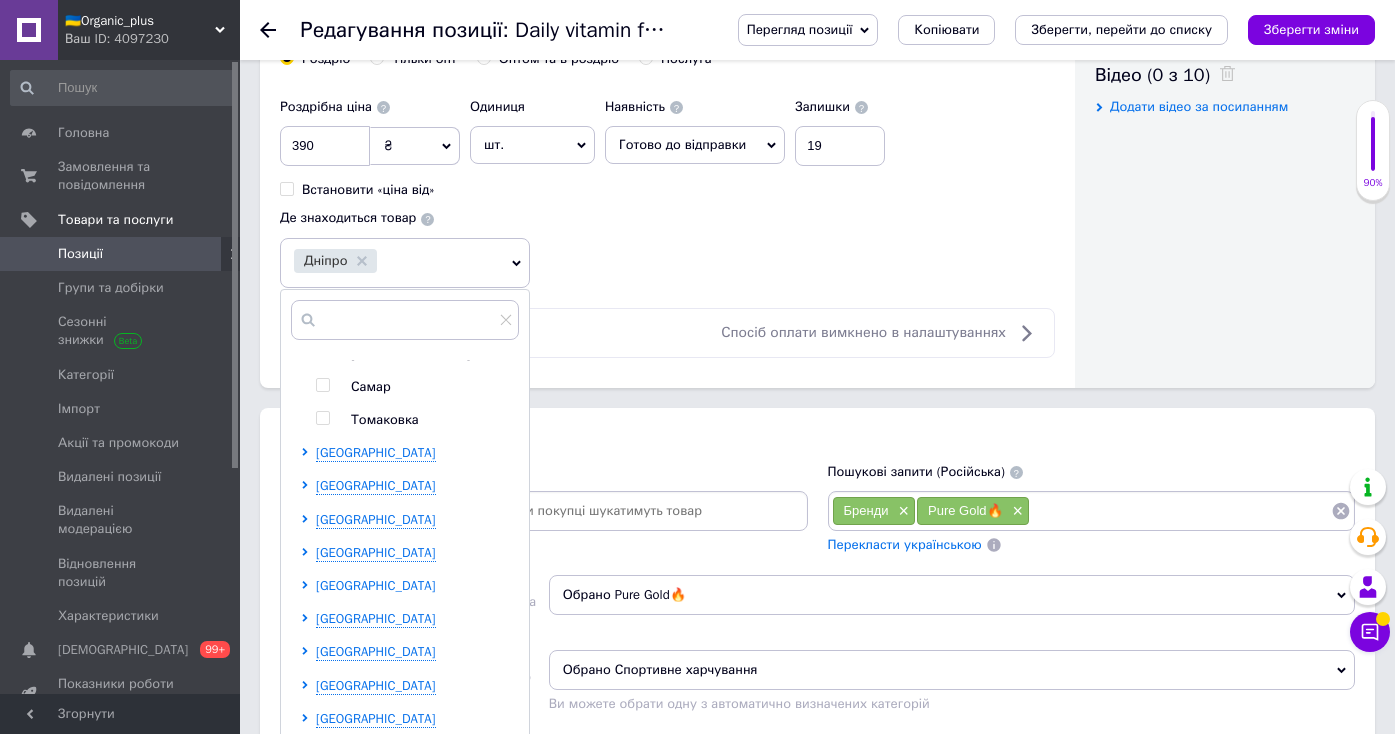 click on "Київська область" at bounding box center [376, 585] 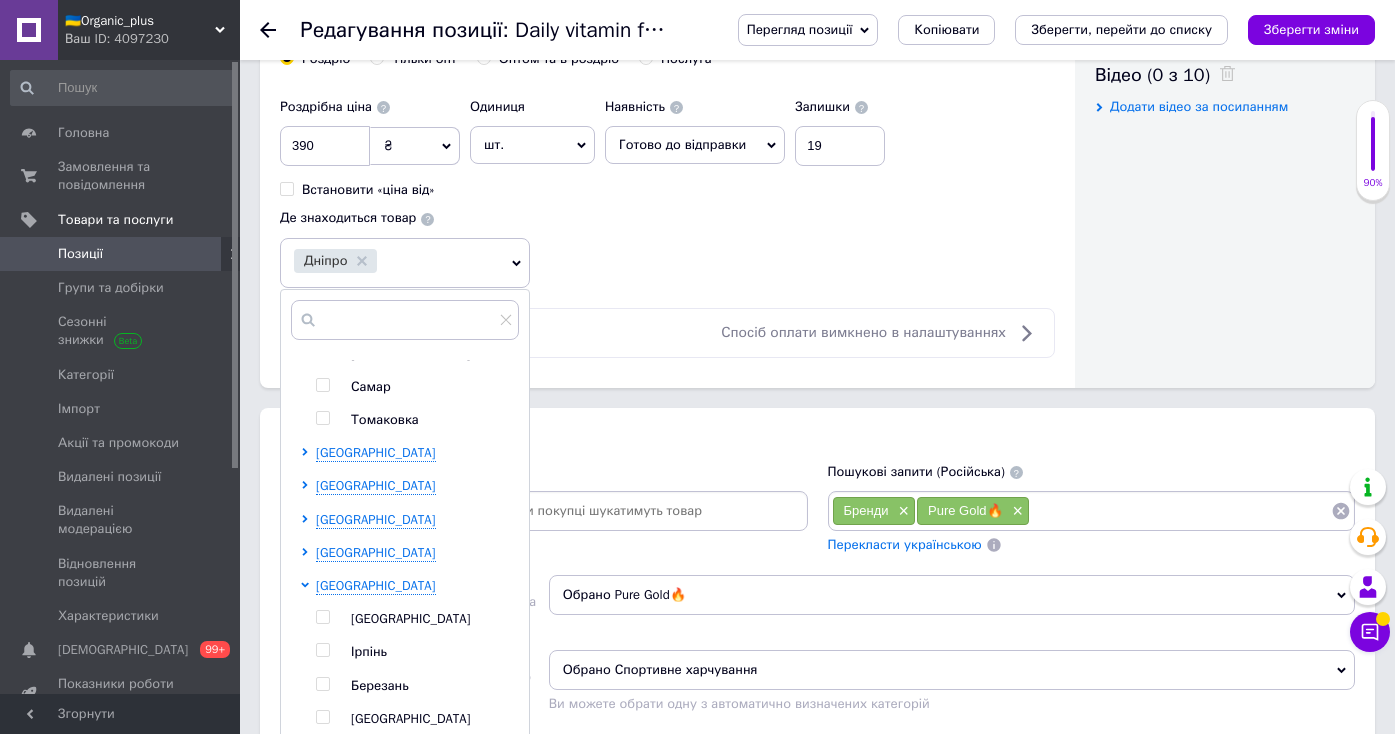 click on "Київ" at bounding box center [411, 618] 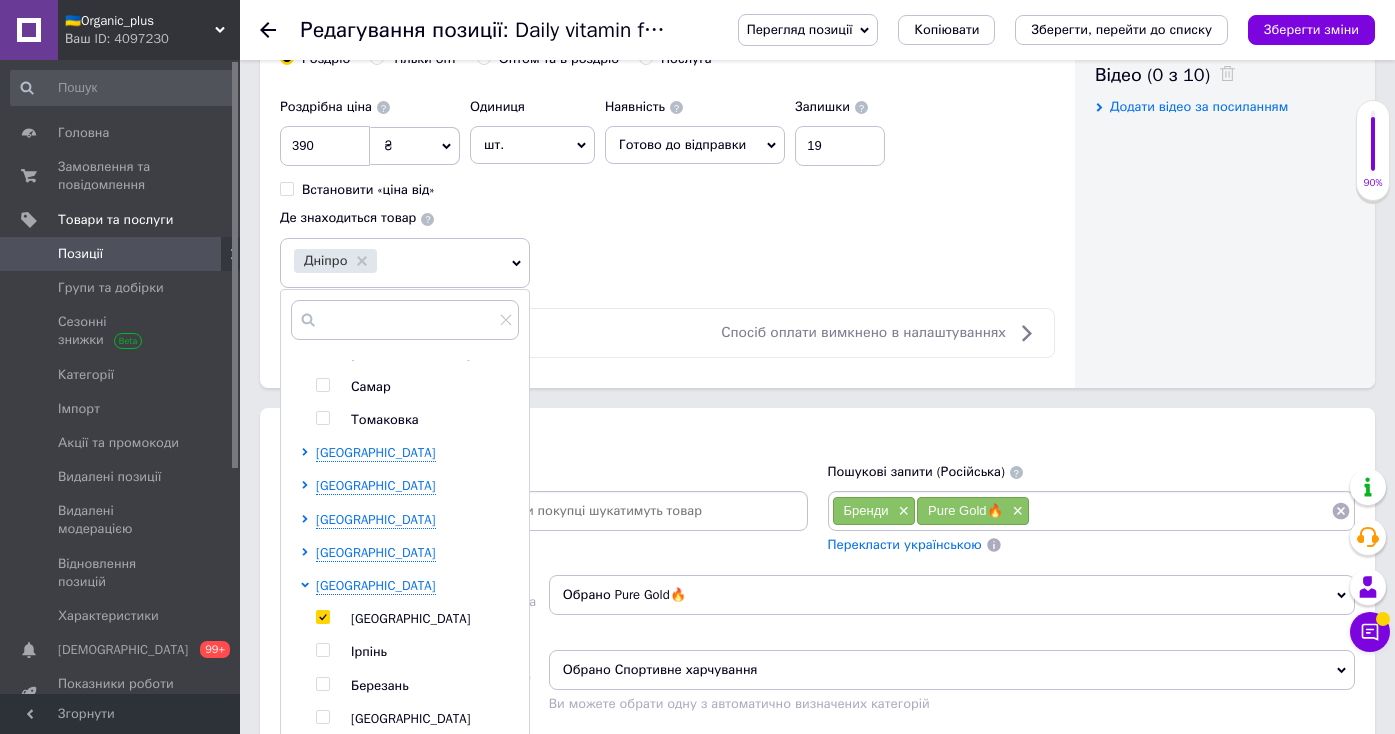 checkbox on "true" 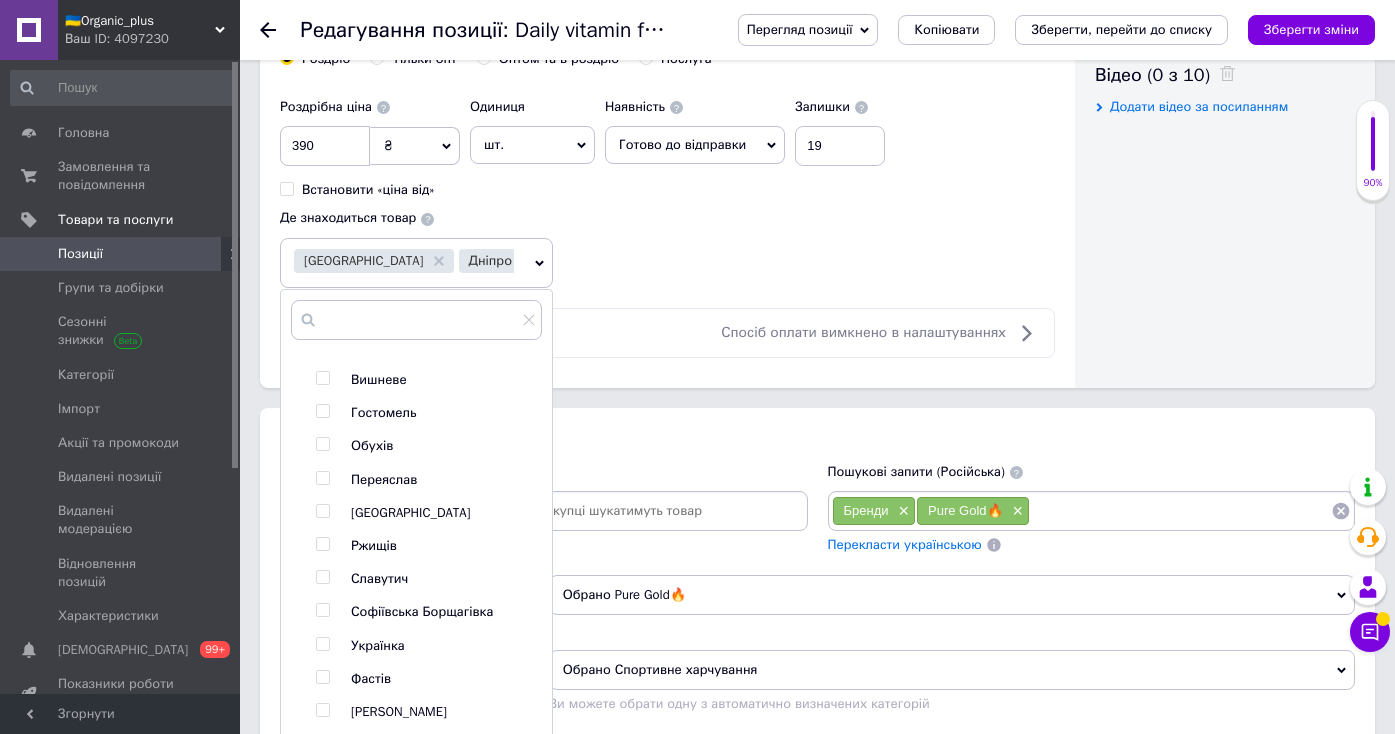 scroll, scrollTop: 1459, scrollLeft: 0, axis: vertical 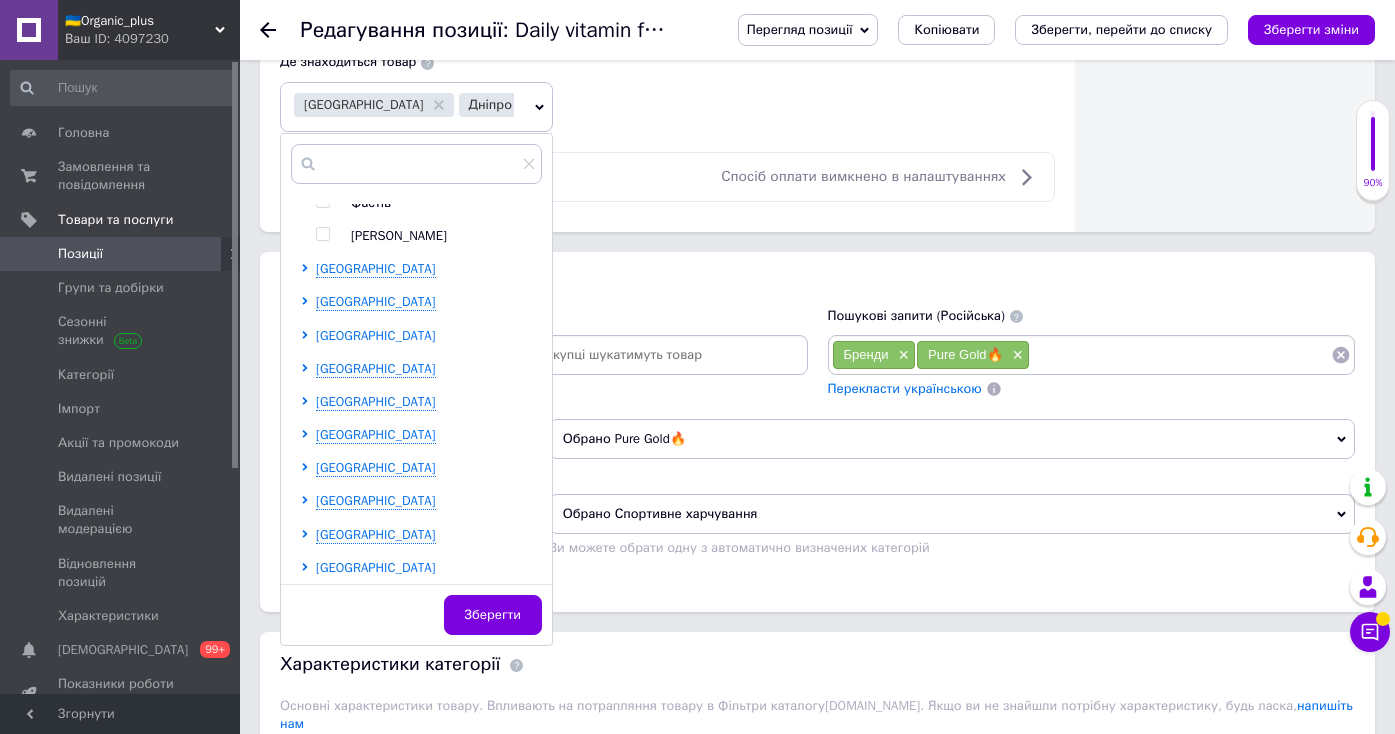 click on "Львівська область" at bounding box center [376, 335] 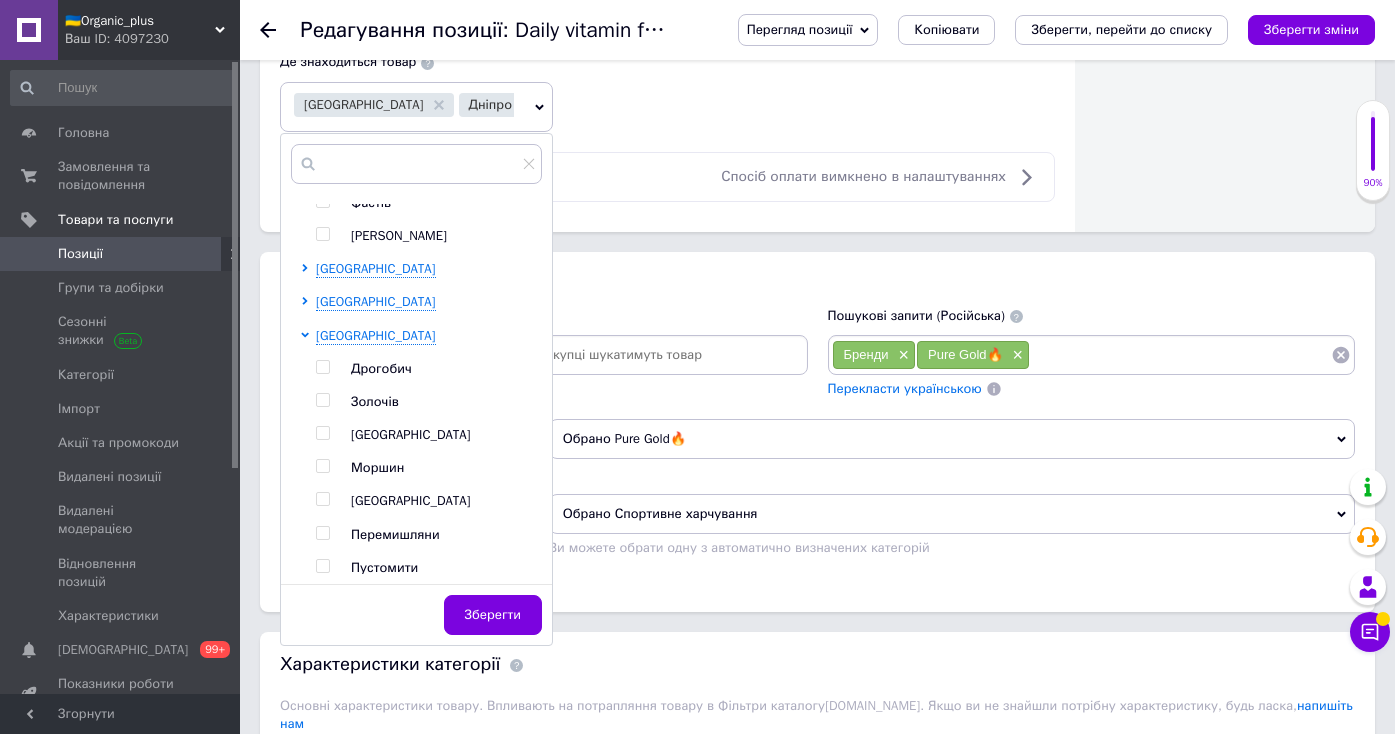 click on "Львів" at bounding box center [411, 434] 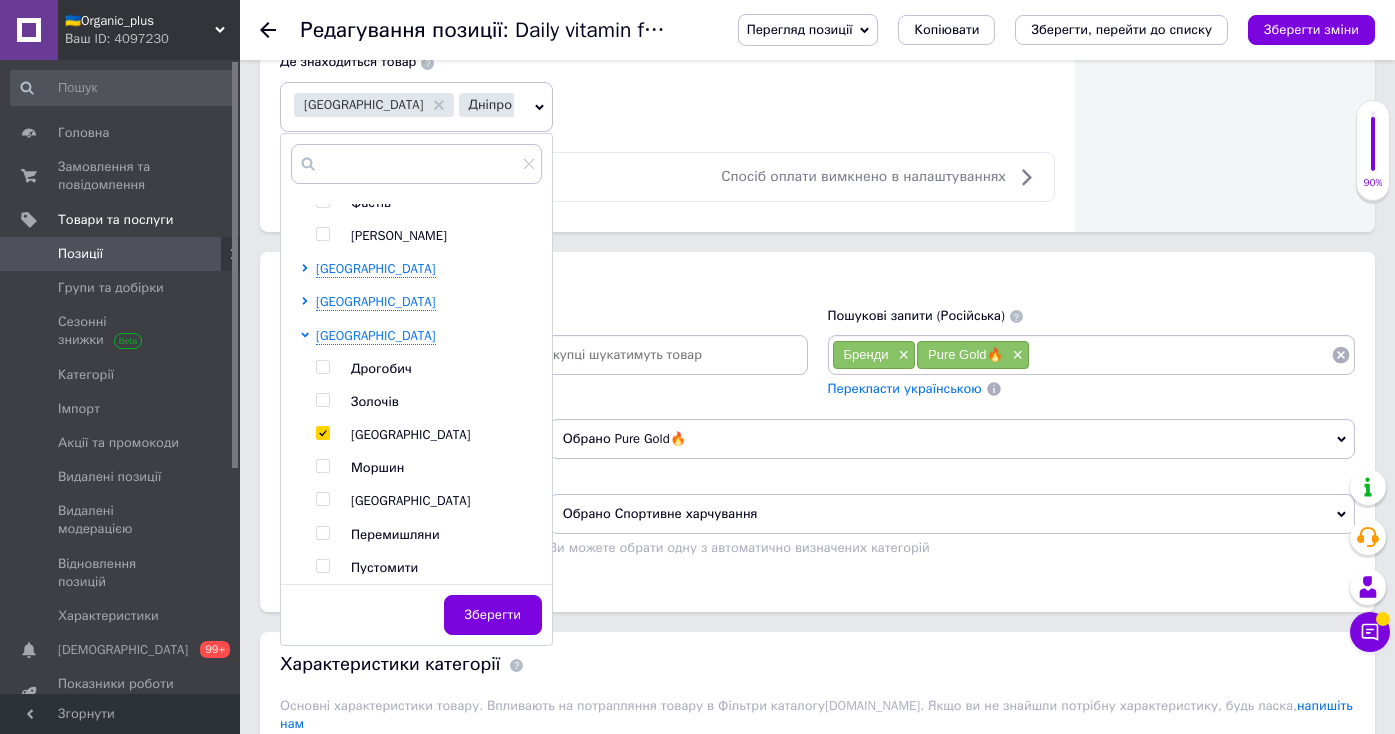 checkbox on "true" 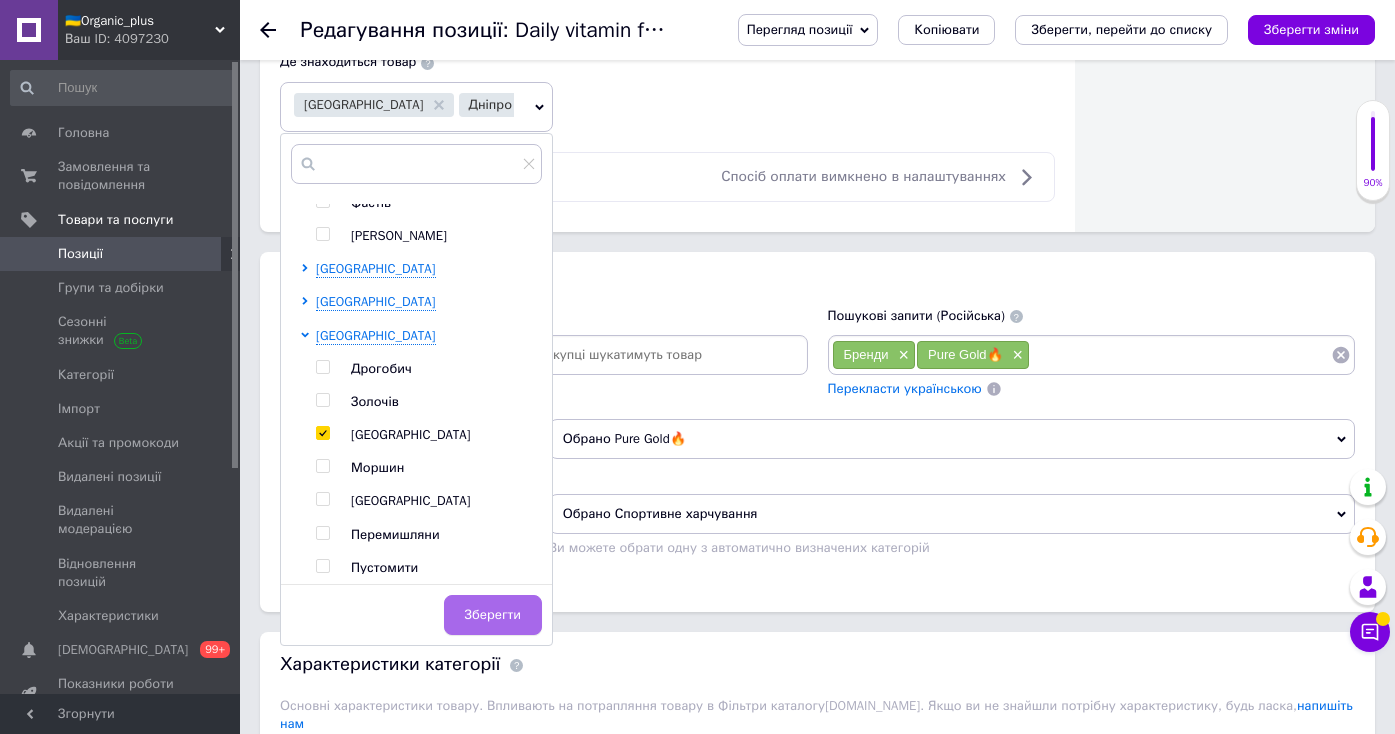 click on "Зберегти" at bounding box center [493, 615] 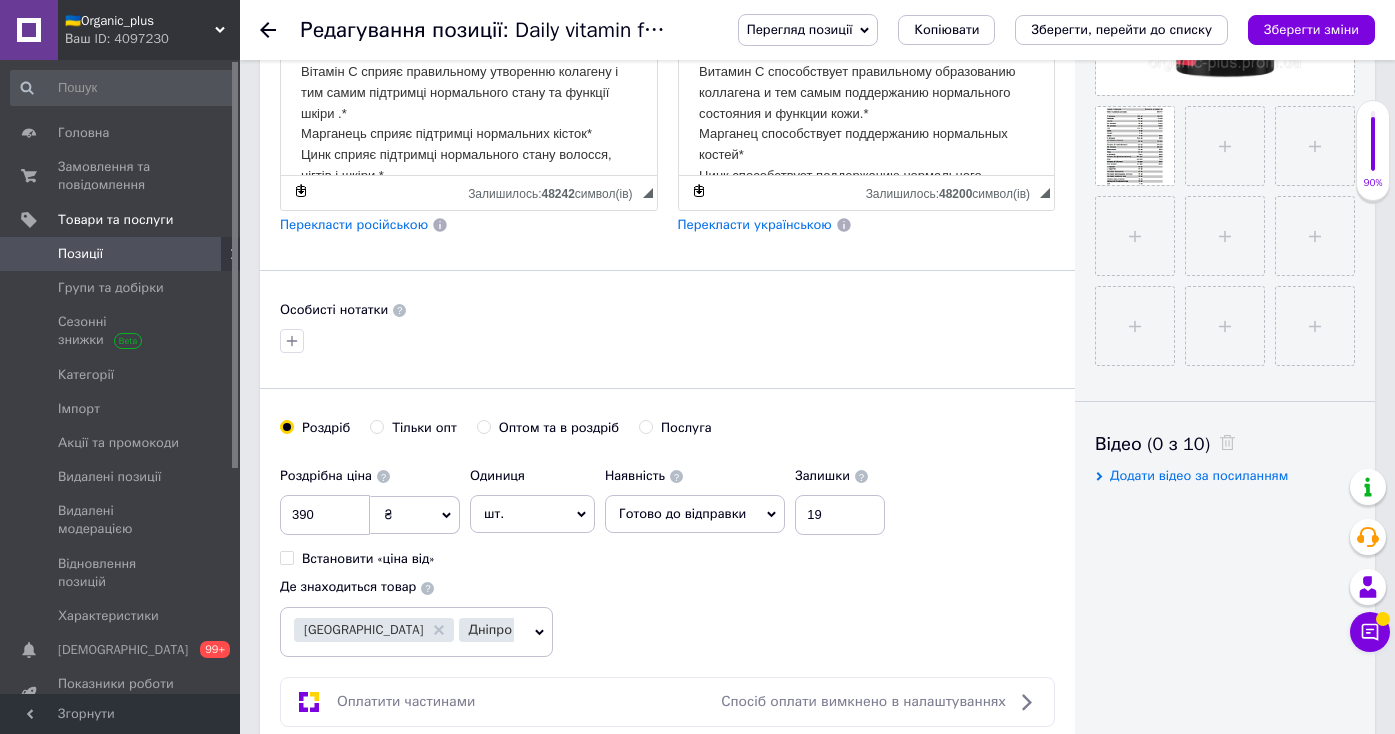 scroll, scrollTop: 0, scrollLeft: 0, axis: both 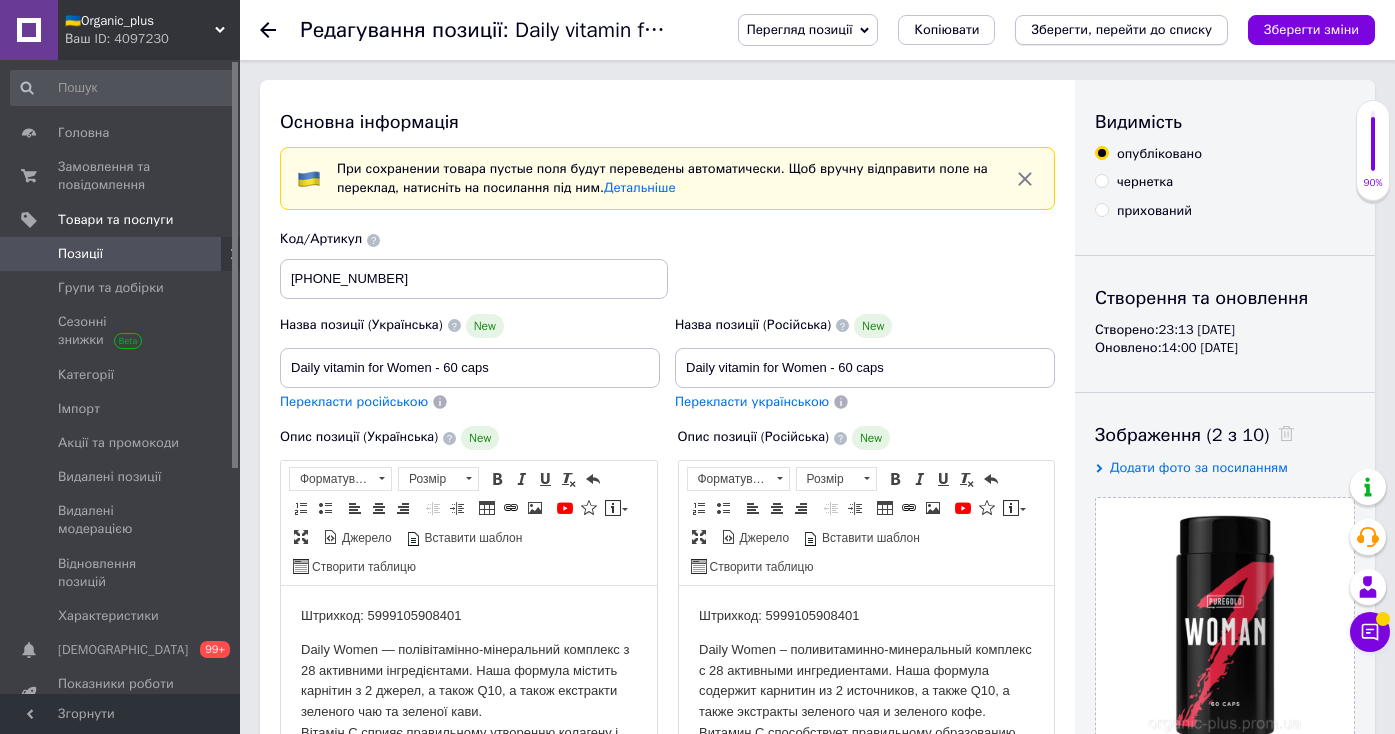 click on "Зберегти, перейти до списку" at bounding box center (1121, 30) 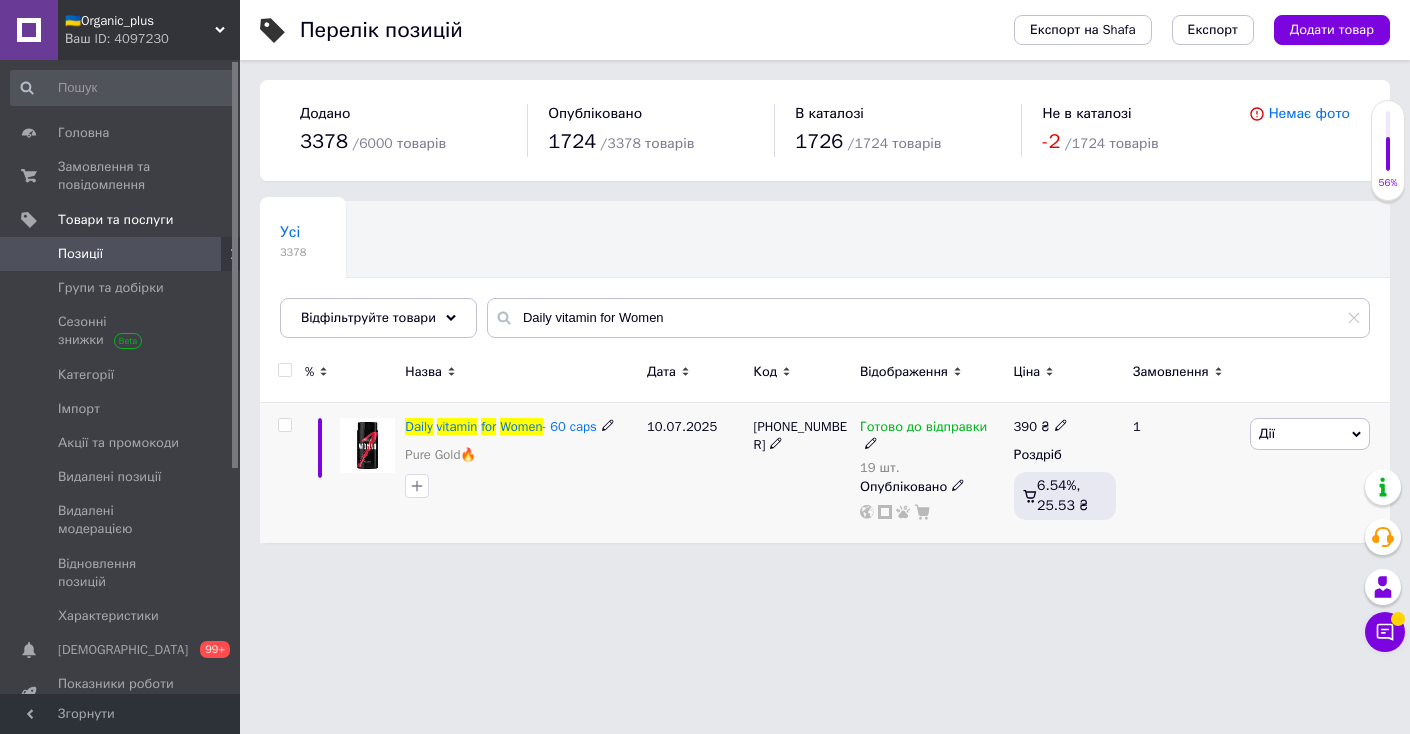 click 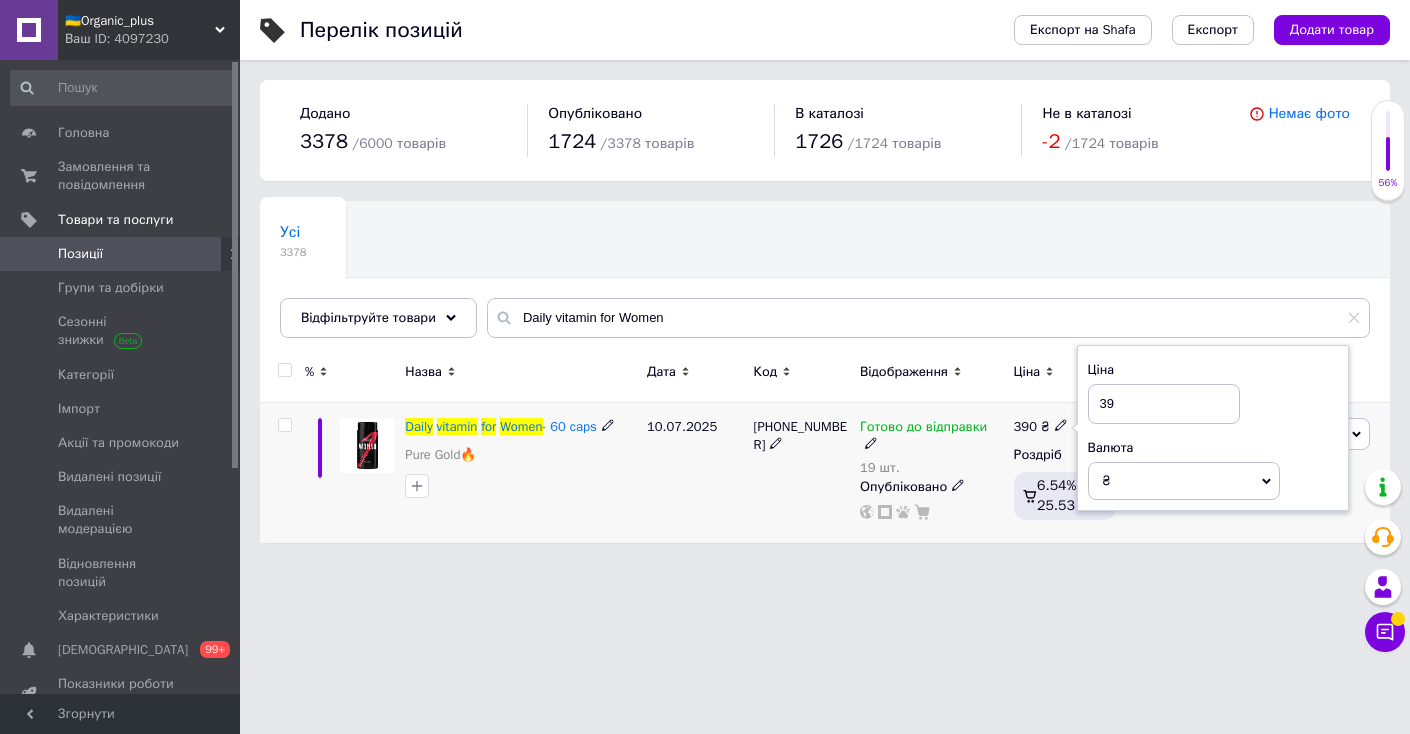 type on "3" 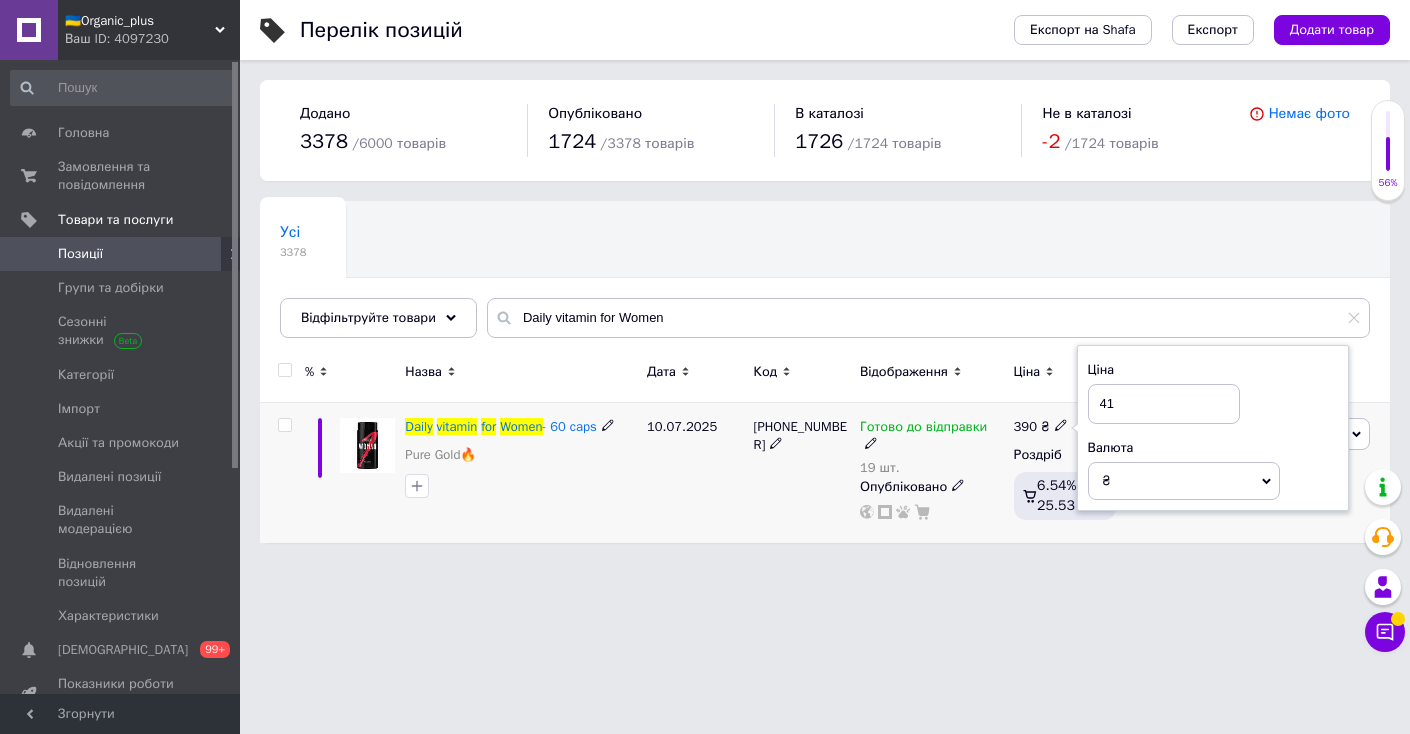 type on "414" 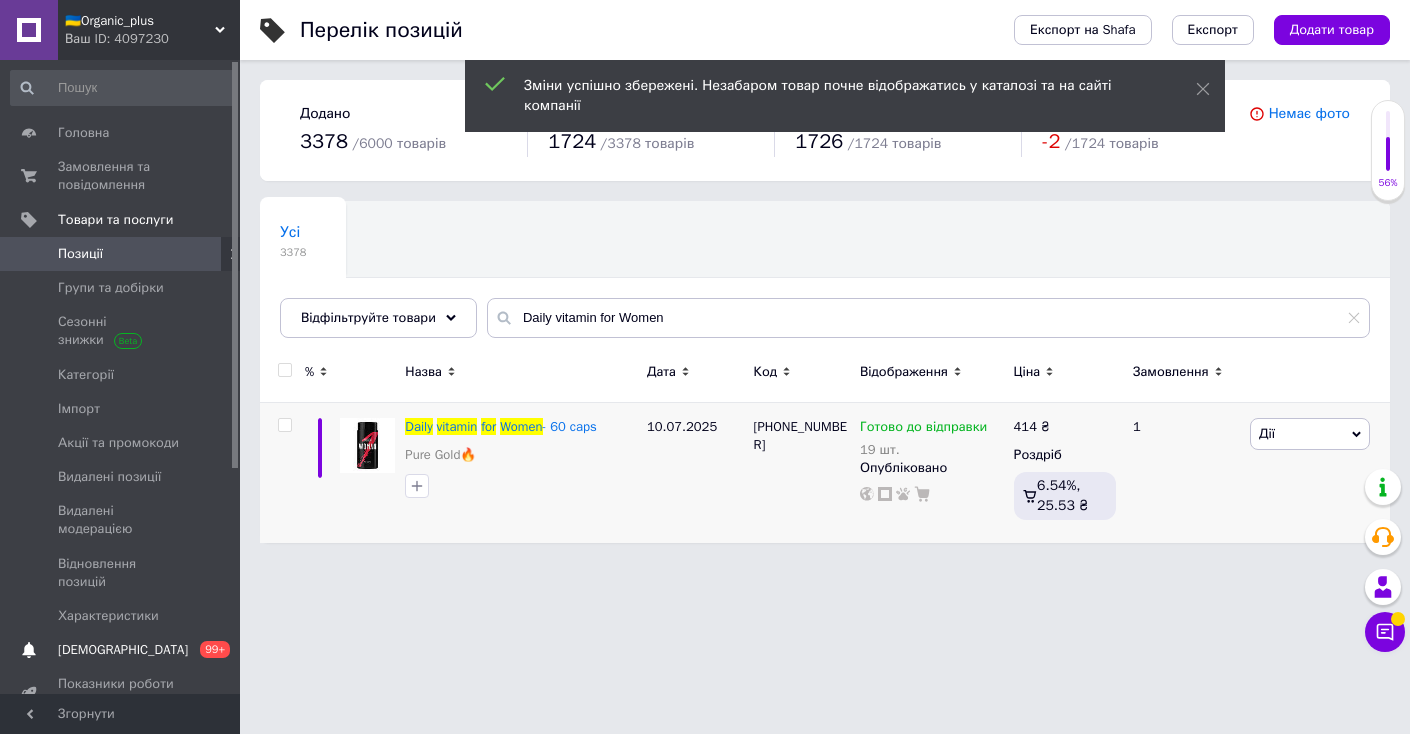 click on "0 99+" at bounding box center [212, 650] 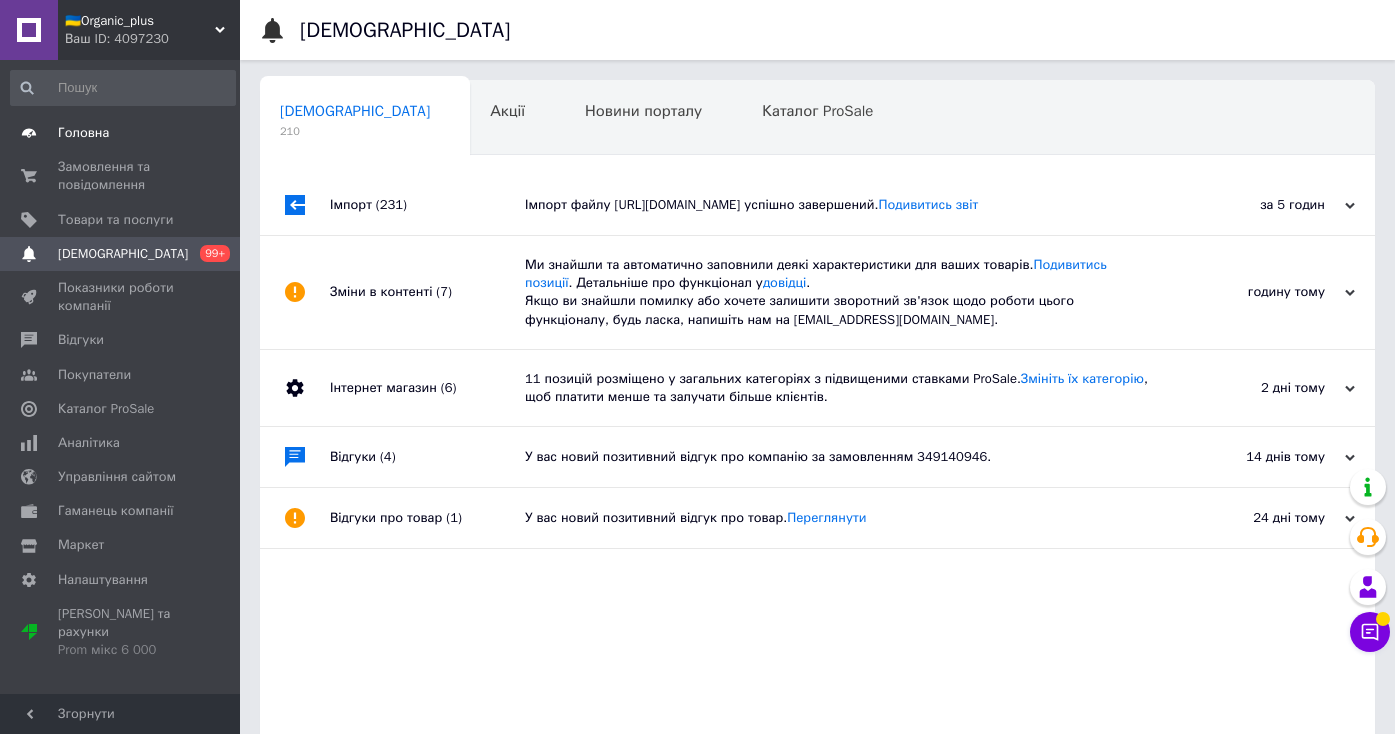 click on "Головна" at bounding box center [123, 133] 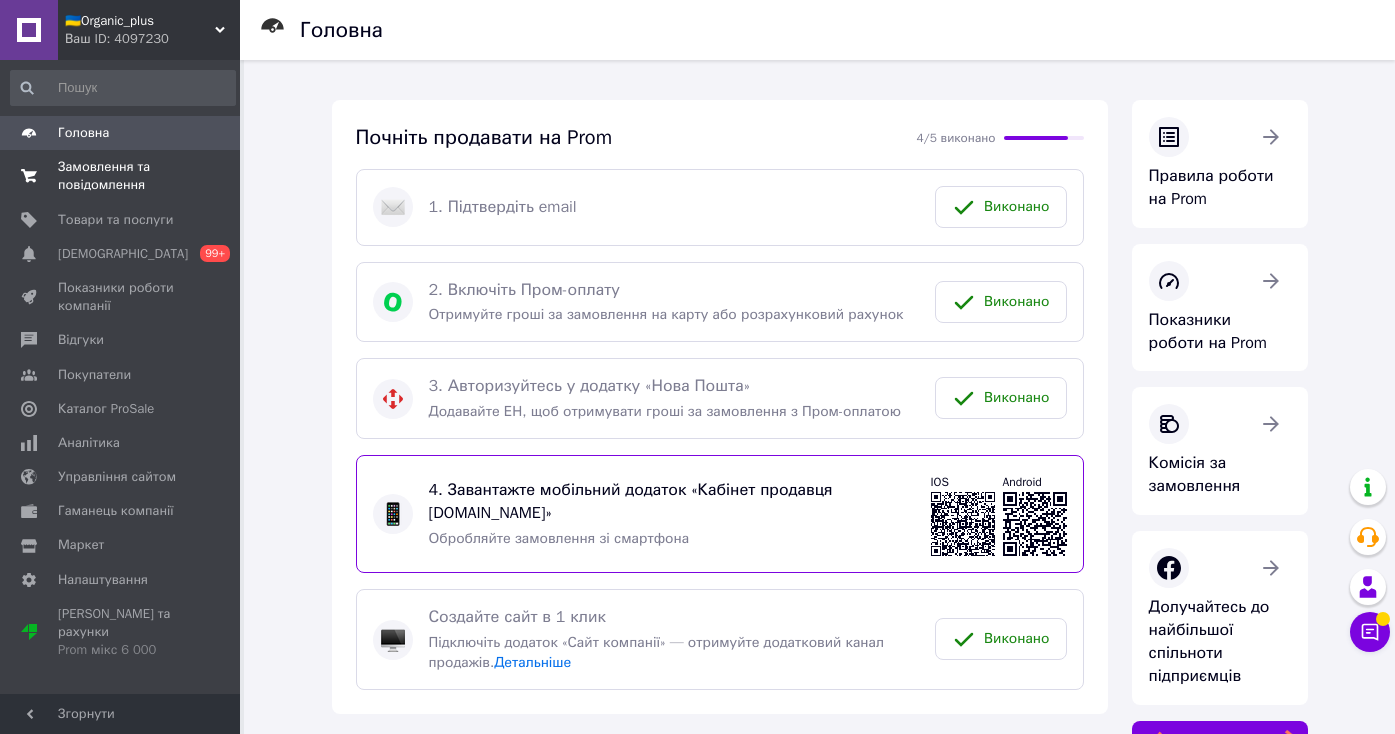 click on "Замовлення та повідомлення" at bounding box center [121, 176] 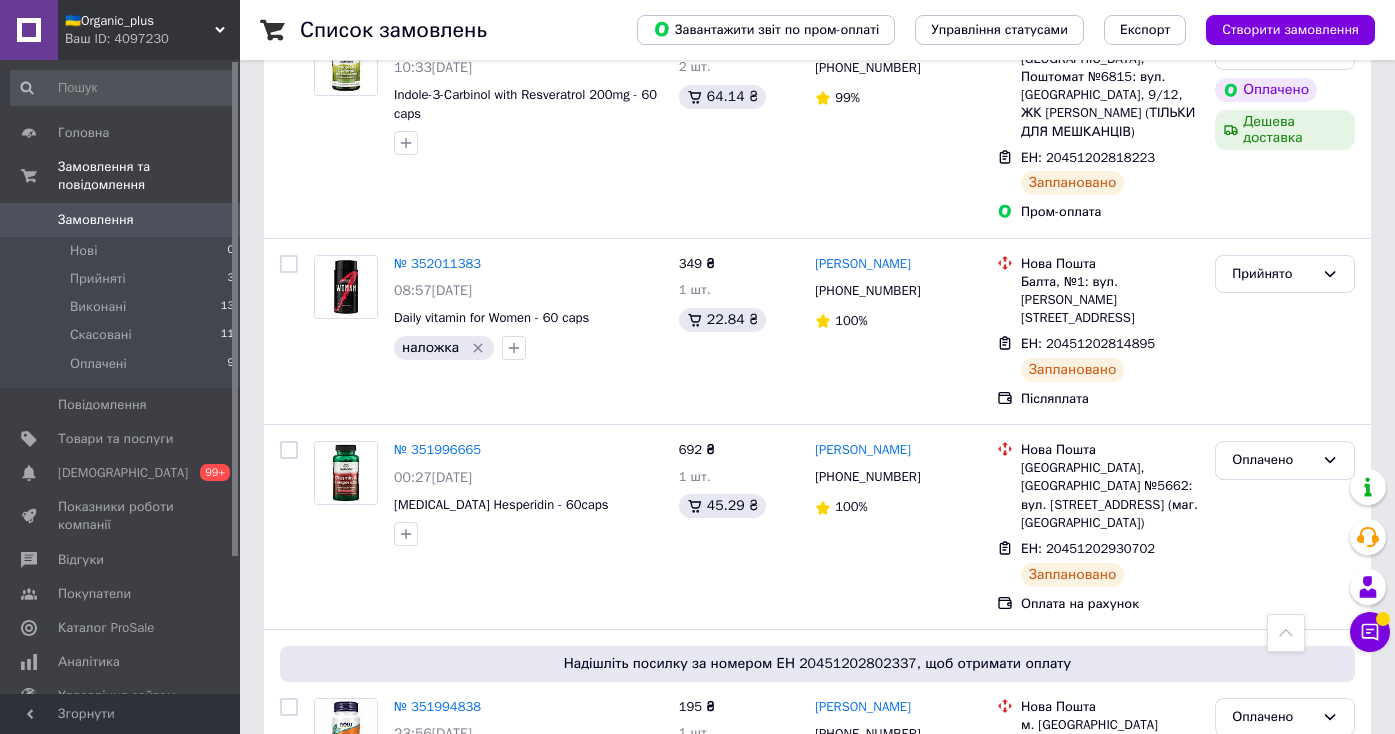scroll, scrollTop: 1139, scrollLeft: 0, axis: vertical 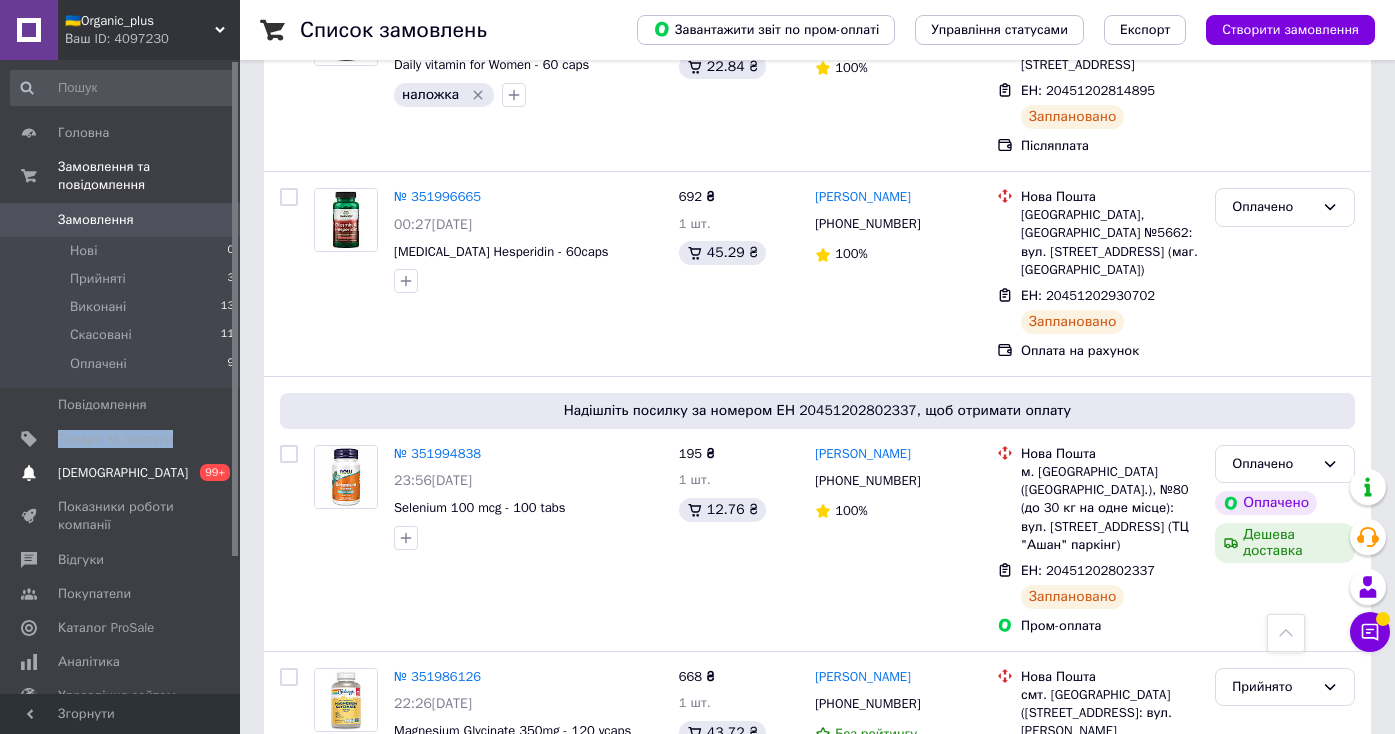 click on "Сповіщення" at bounding box center (121, 473) 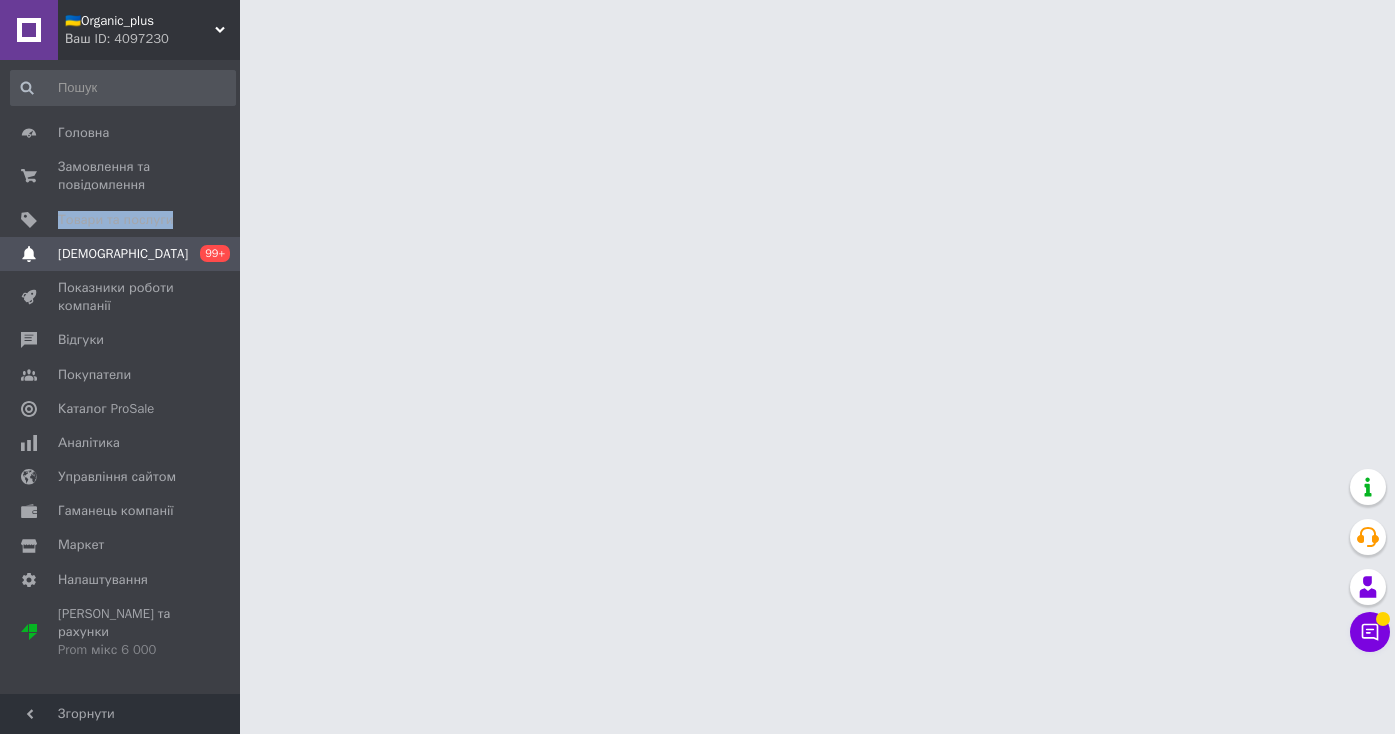 scroll, scrollTop: 0, scrollLeft: 0, axis: both 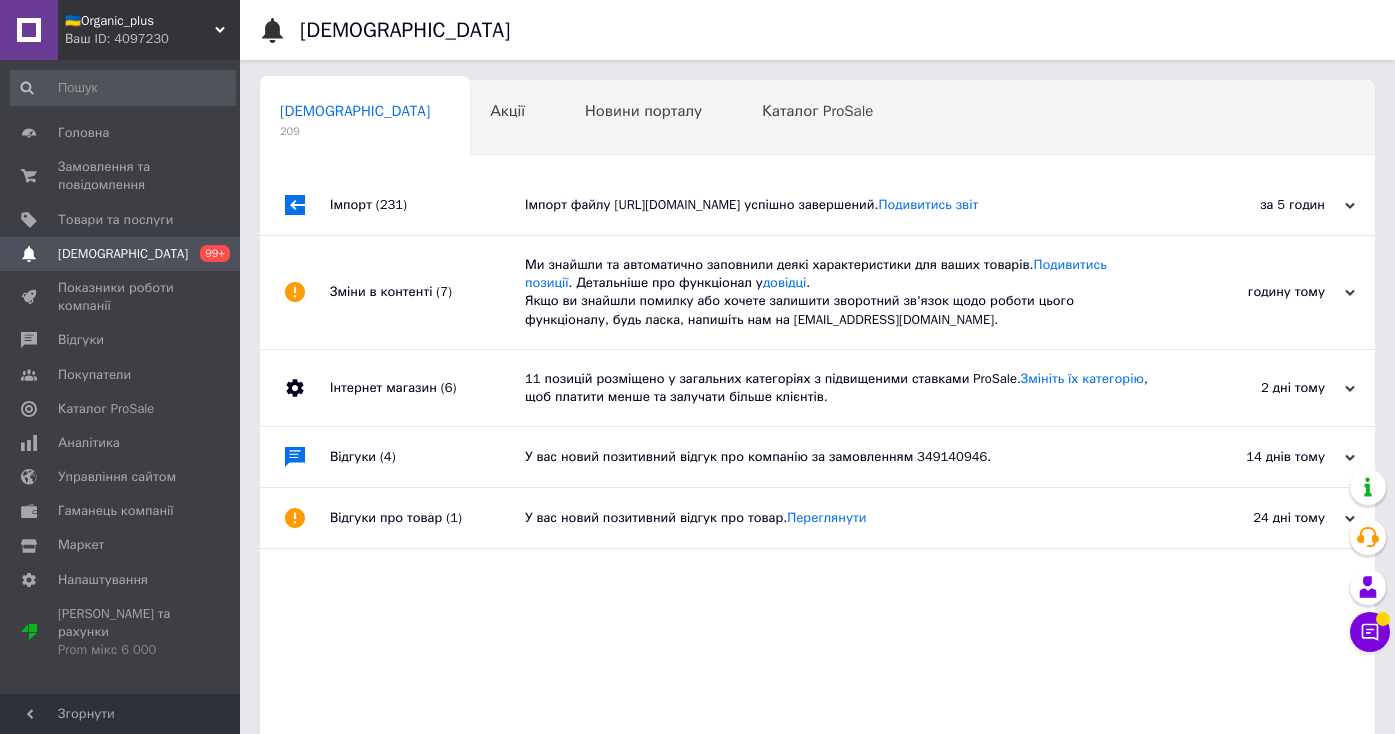 click on "Ваш ID: 4097230" at bounding box center (152, 39) 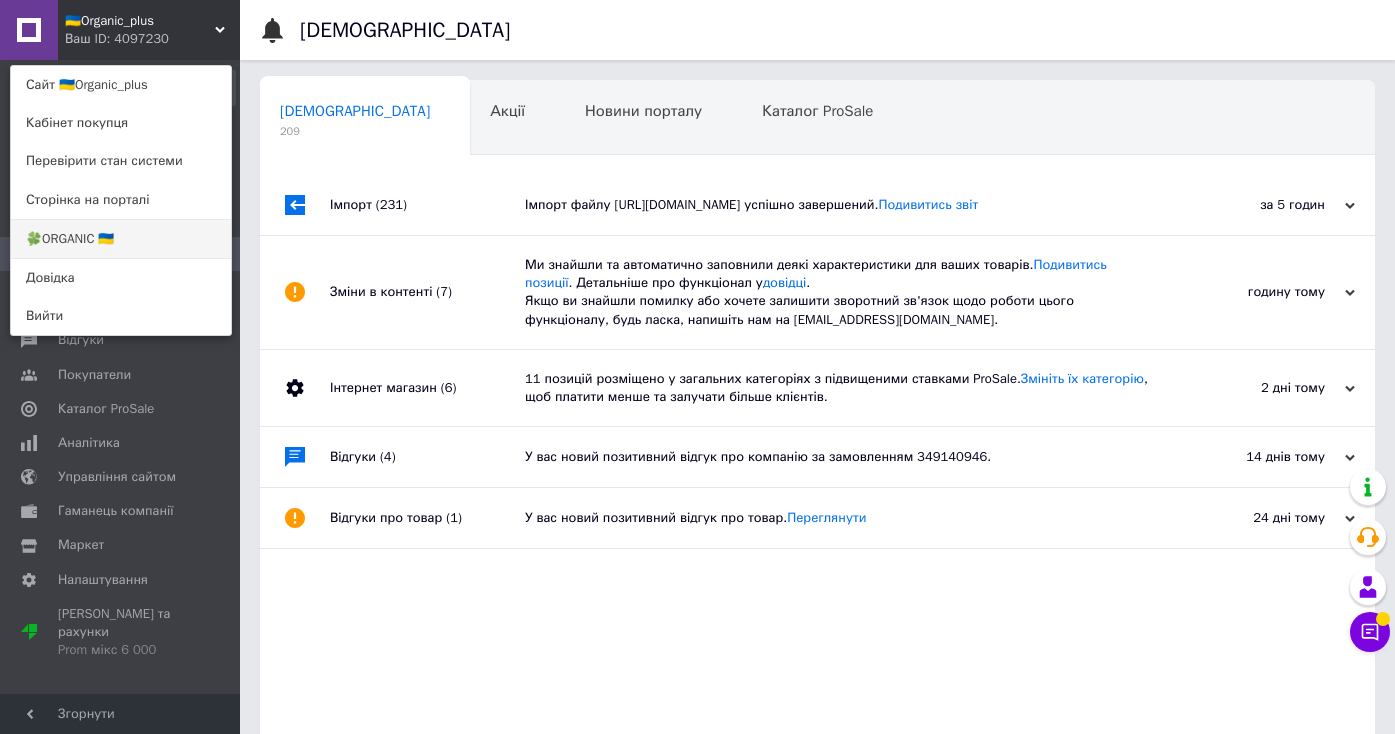 click on "🍀ORGANIC 🇺🇦" at bounding box center [121, 239] 